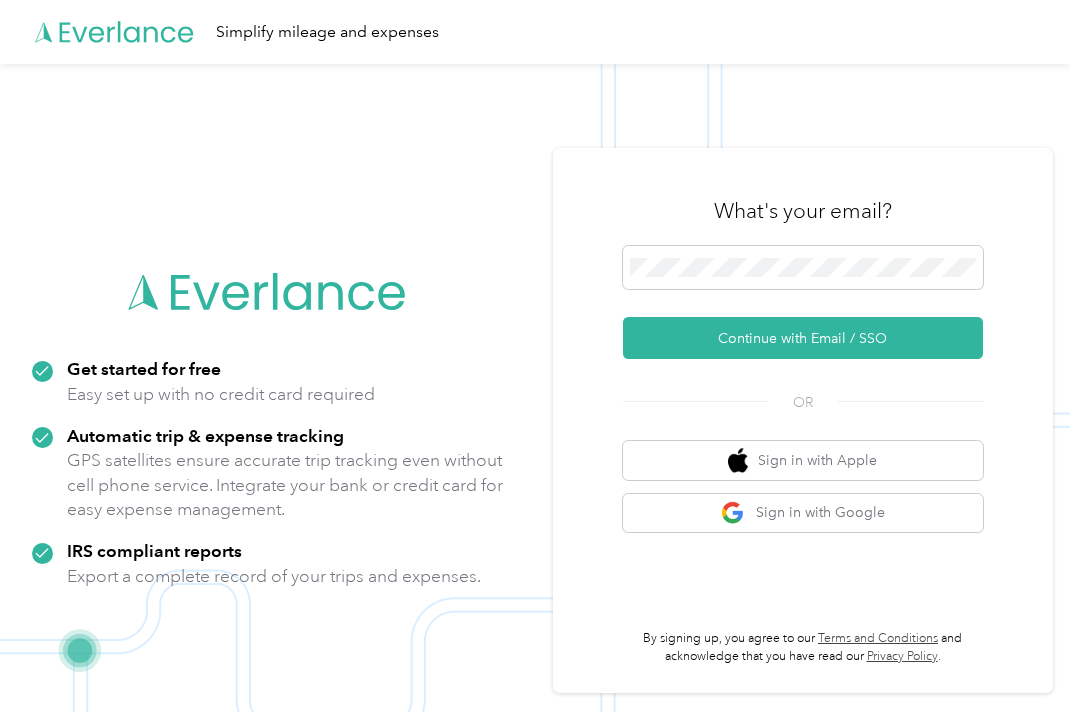 scroll, scrollTop: 123, scrollLeft: 0, axis: vertical 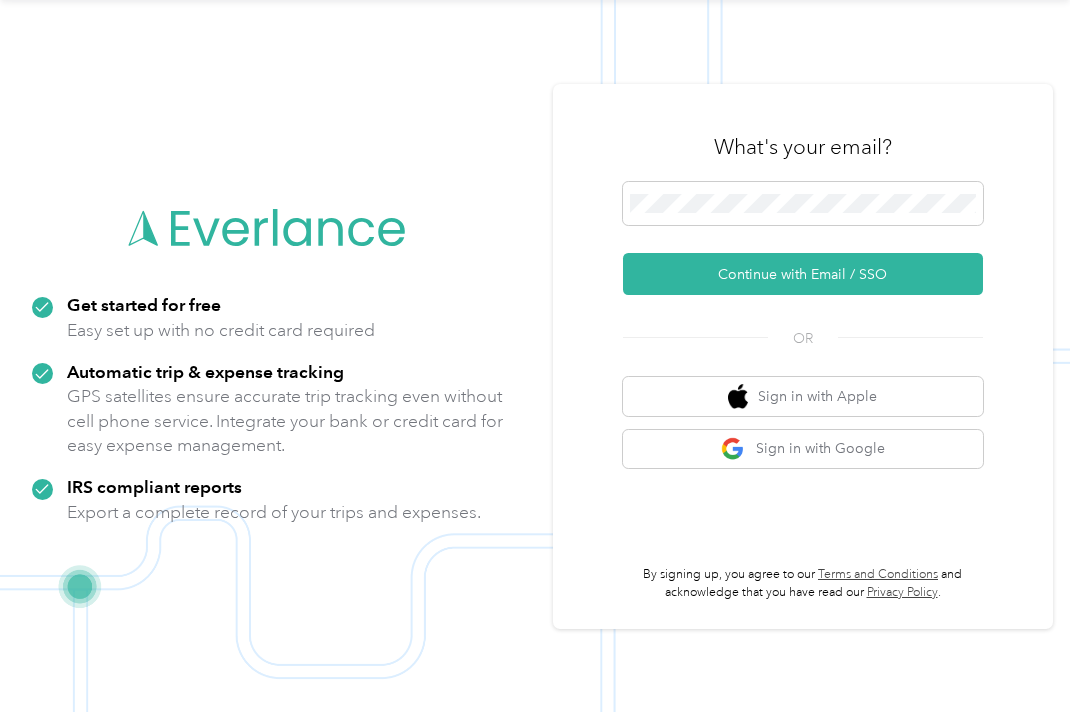 click on "Continue with Email / SSO" at bounding box center [803, 274] 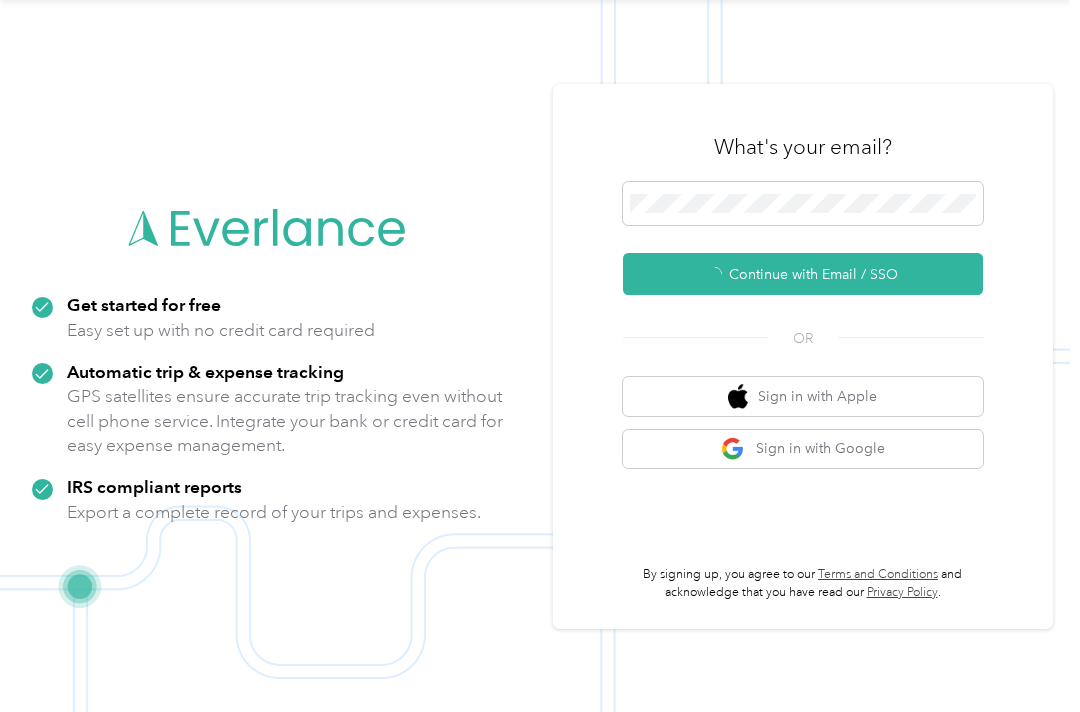scroll, scrollTop: 31, scrollLeft: 0, axis: vertical 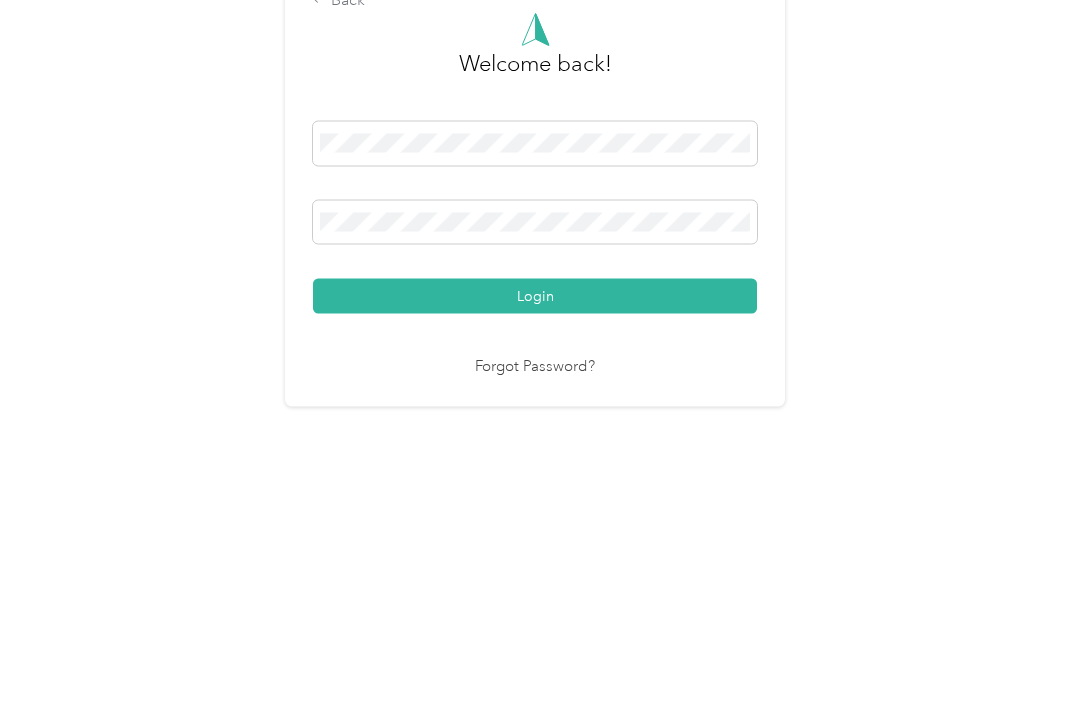 click on "Login" at bounding box center [535, 481] 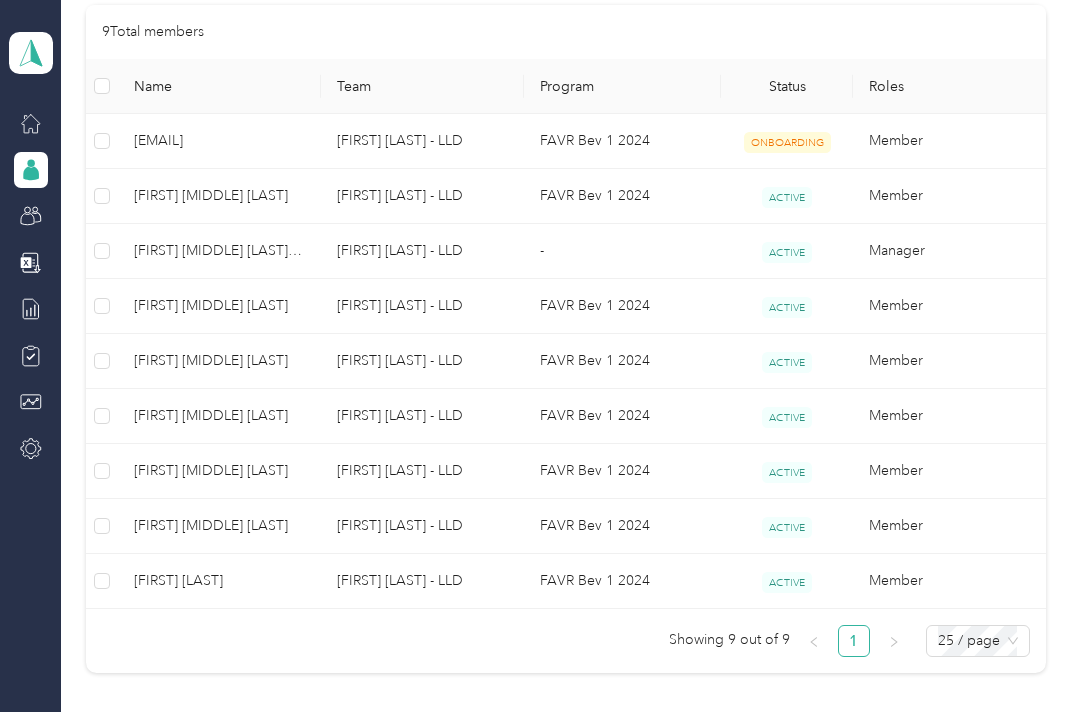 scroll, scrollTop: 474, scrollLeft: 0, axis: vertical 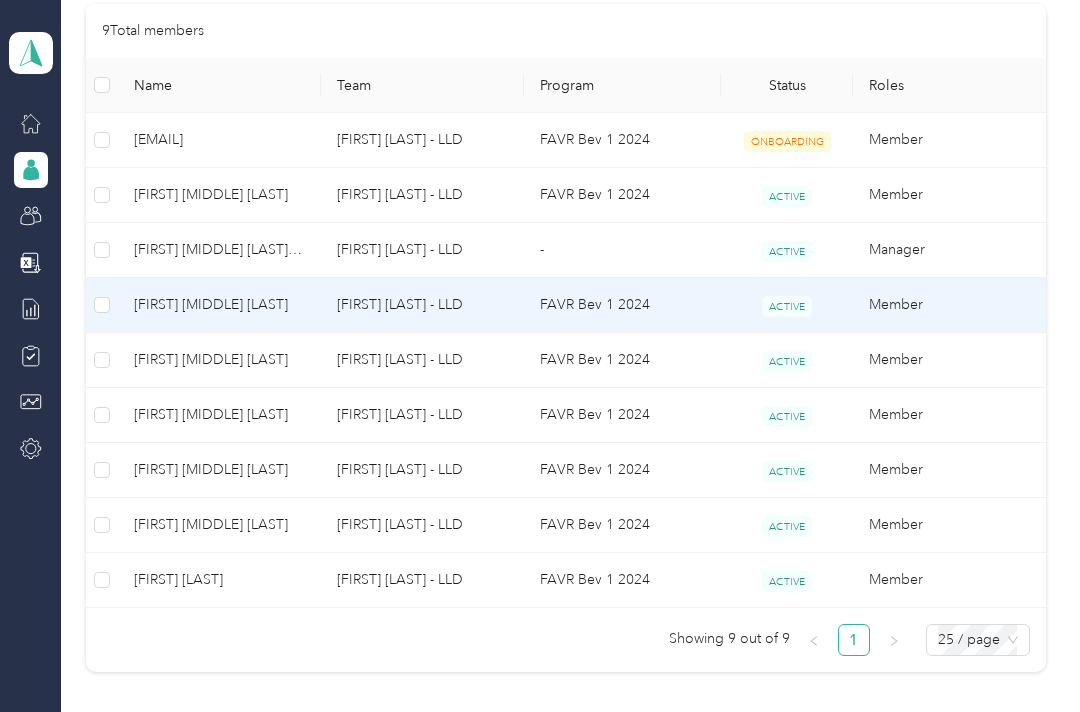 click on "[FIRST] [MIDDLE] [LAST]" at bounding box center (219, 305) 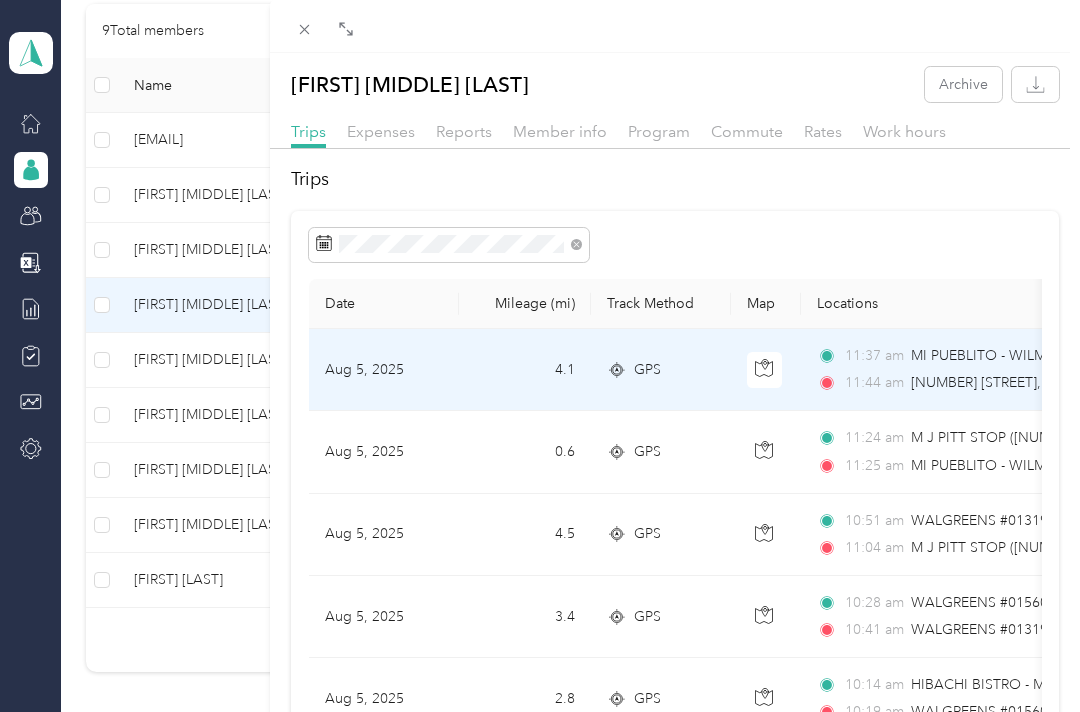 click on "[NUMBER] [STREET], [CITY], [STATE] [POSTAL_CODE], USA" at bounding box center [1099, 382] 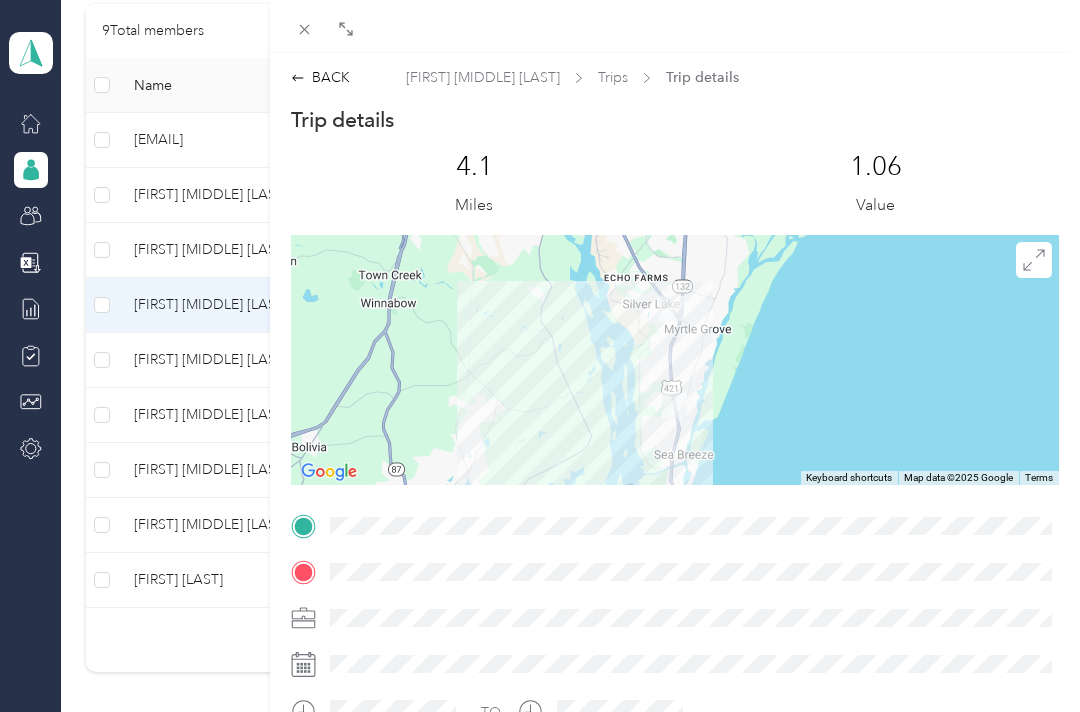 click at bounding box center (305, 29) 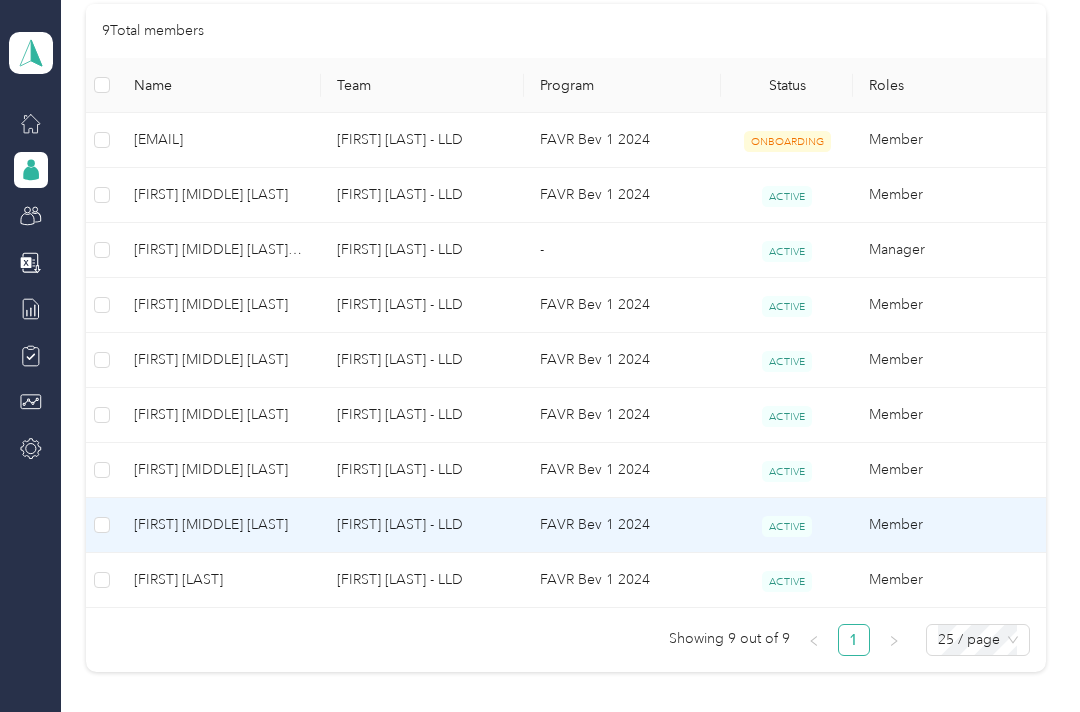 click on "[FIRST] [MIDDLE] [LAST]" at bounding box center (219, 525) 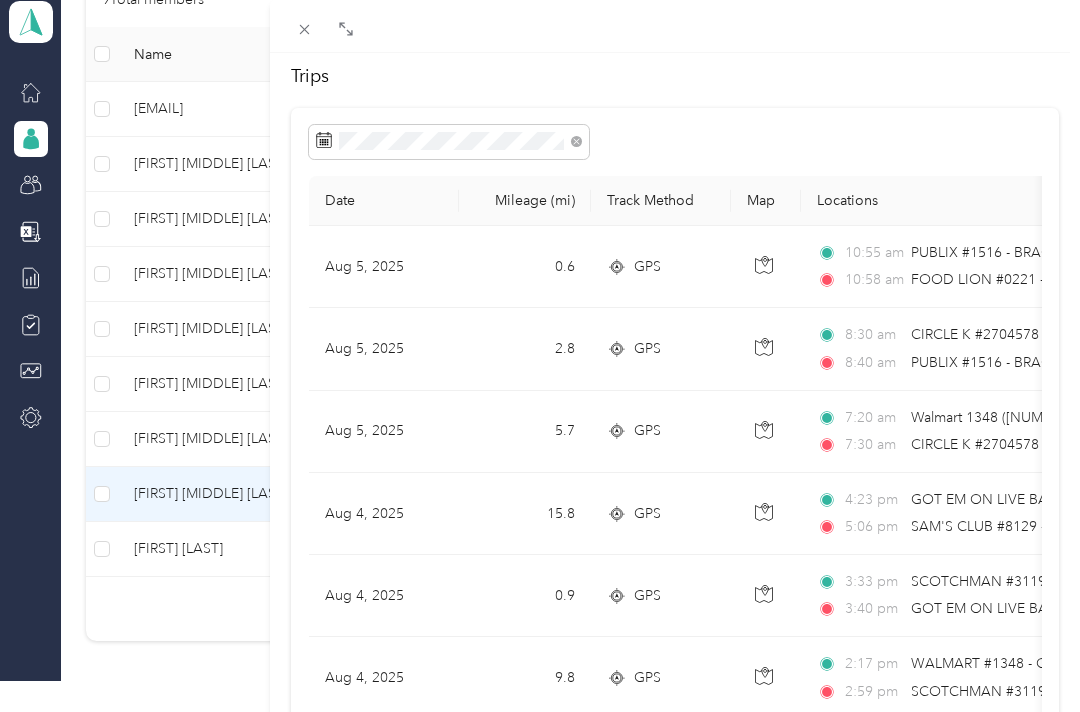 scroll, scrollTop: 105, scrollLeft: 0, axis: vertical 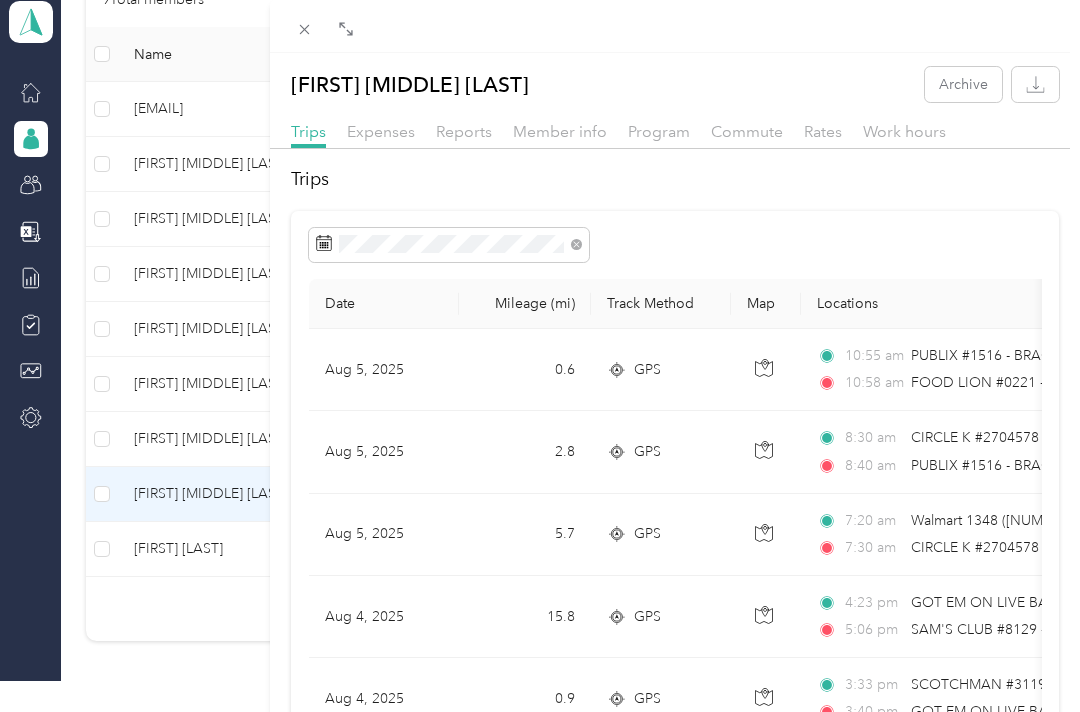 click 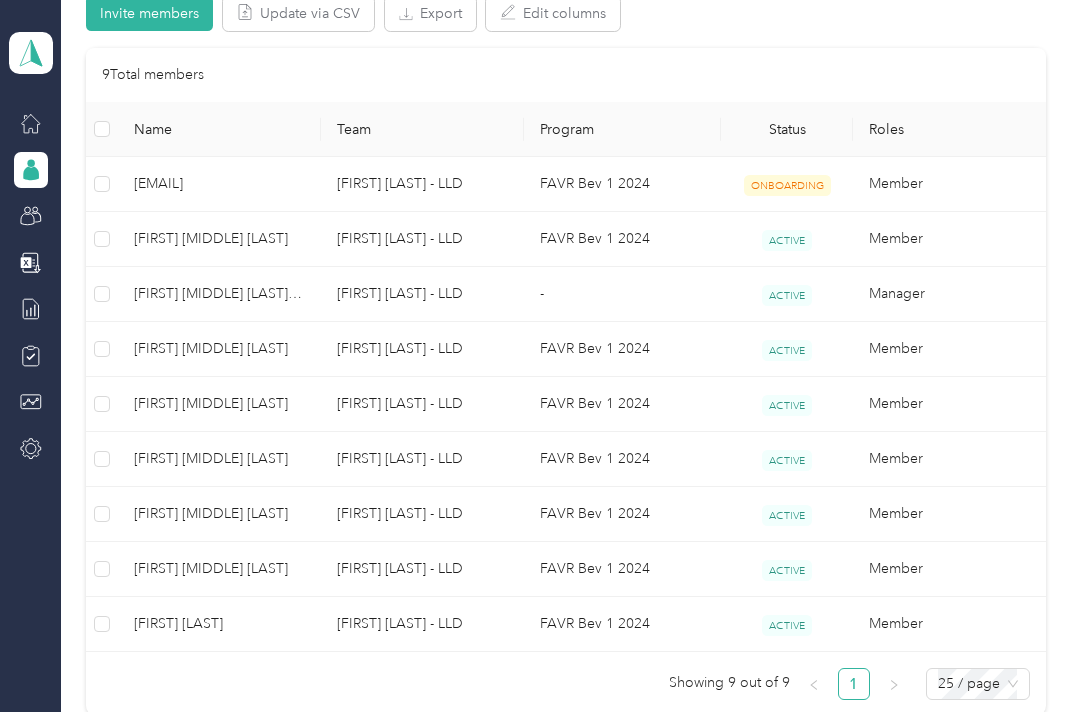 scroll, scrollTop: 433, scrollLeft: 0, axis: vertical 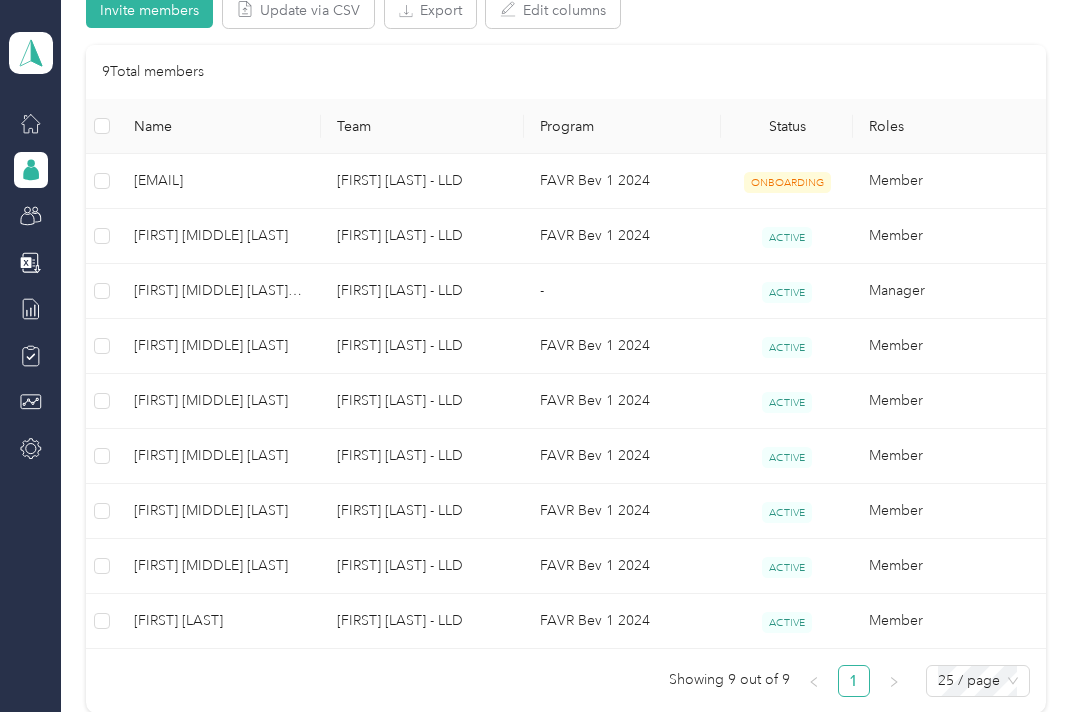 click on "[FIRST] [MIDDLE] [LAST]" at bounding box center (219, 401) 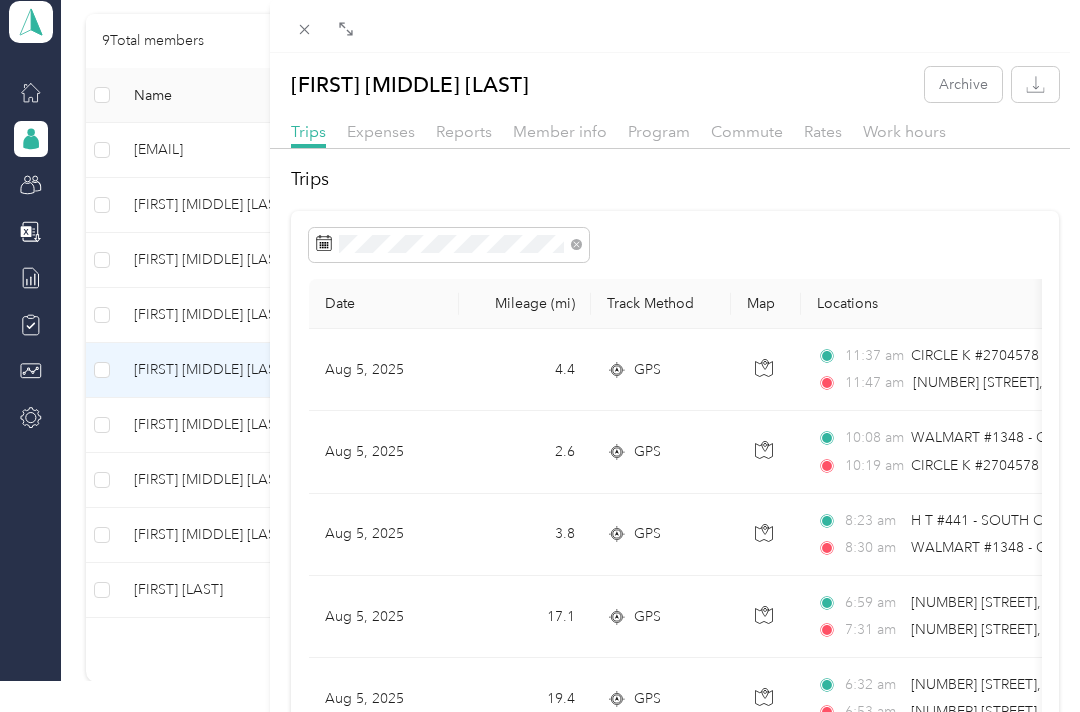 scroll, scrollTop: 0, scrollLeft: 0, axis: both 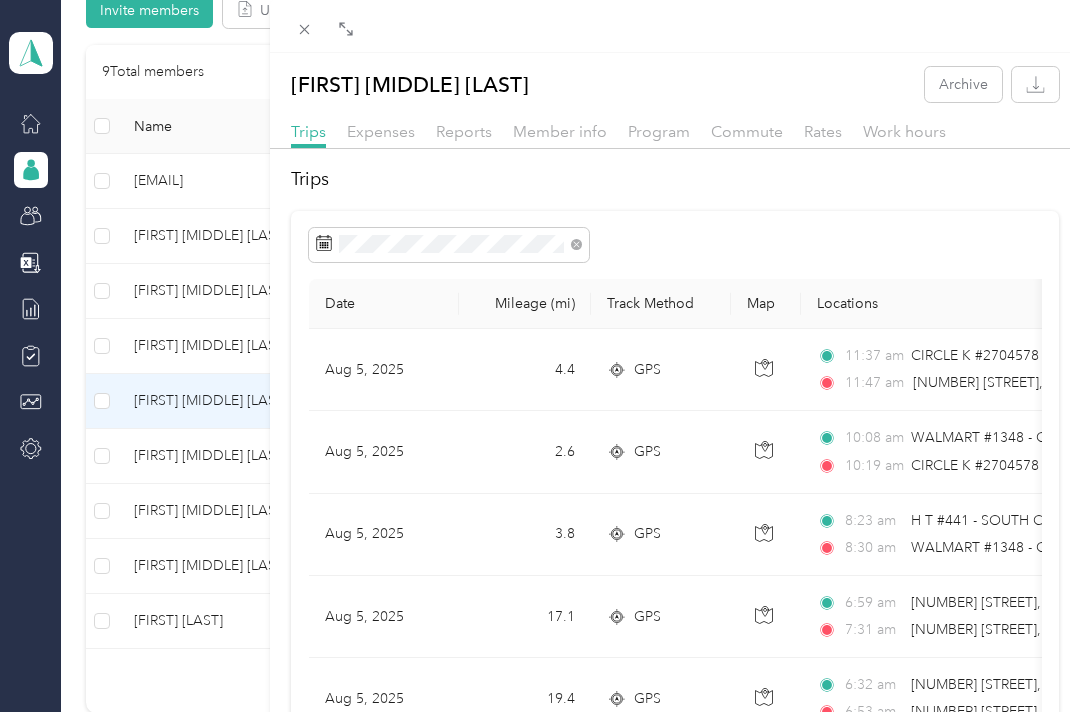 click 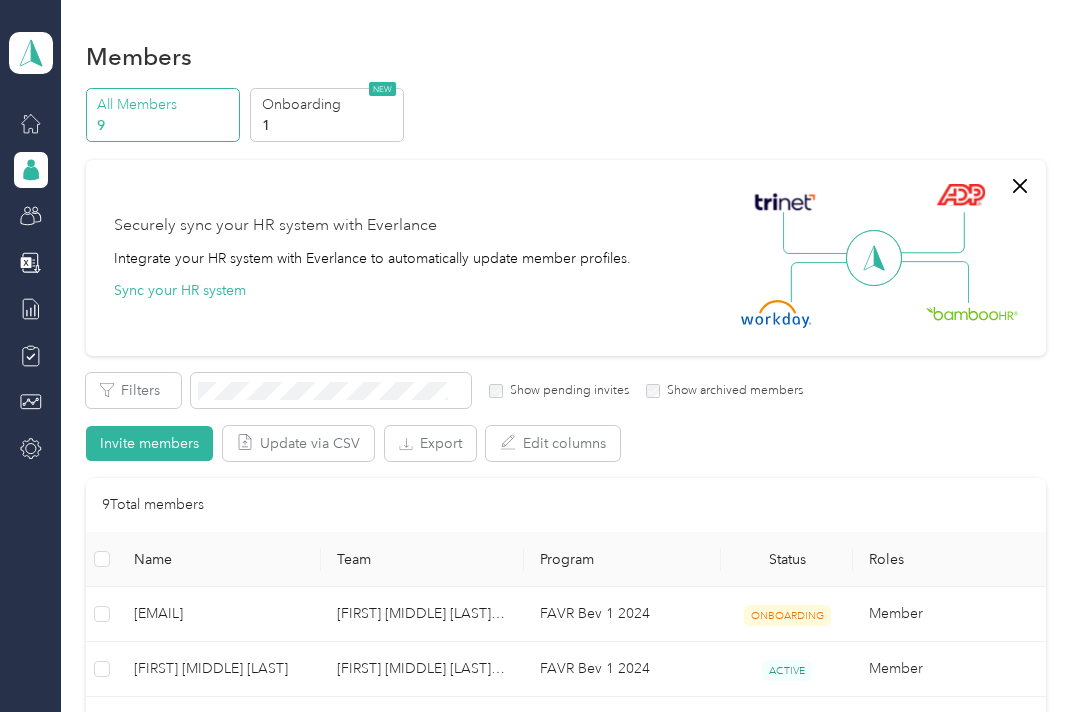 scroll, scrollTop: 59, scrollLeft: 0, axis: vertical 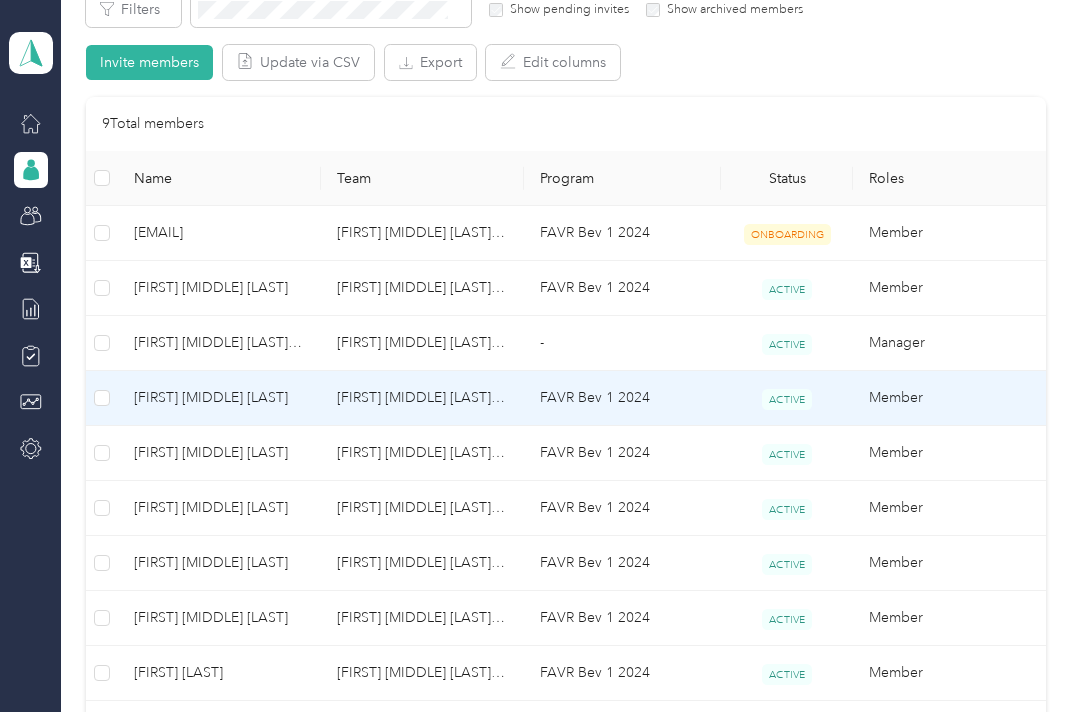 click on "[FIRST] [MIDDLE] [LAST]" at bounding box center [219, 398] 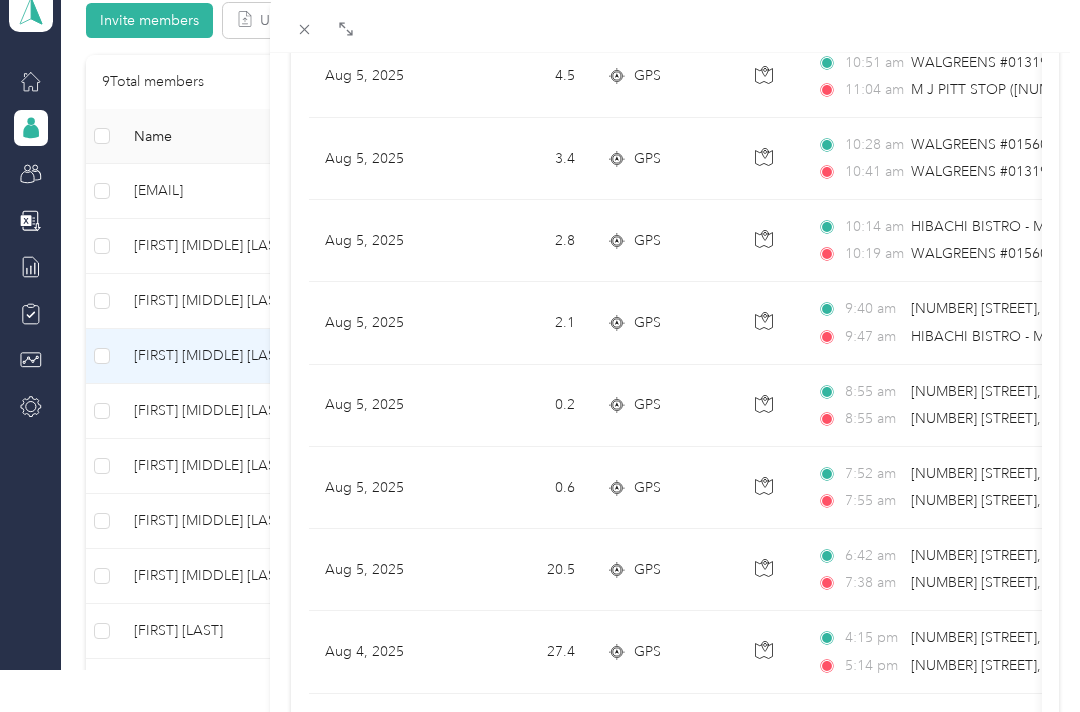 scroll, scrollTop: 451, scrollLeft: 0, axis: vertical 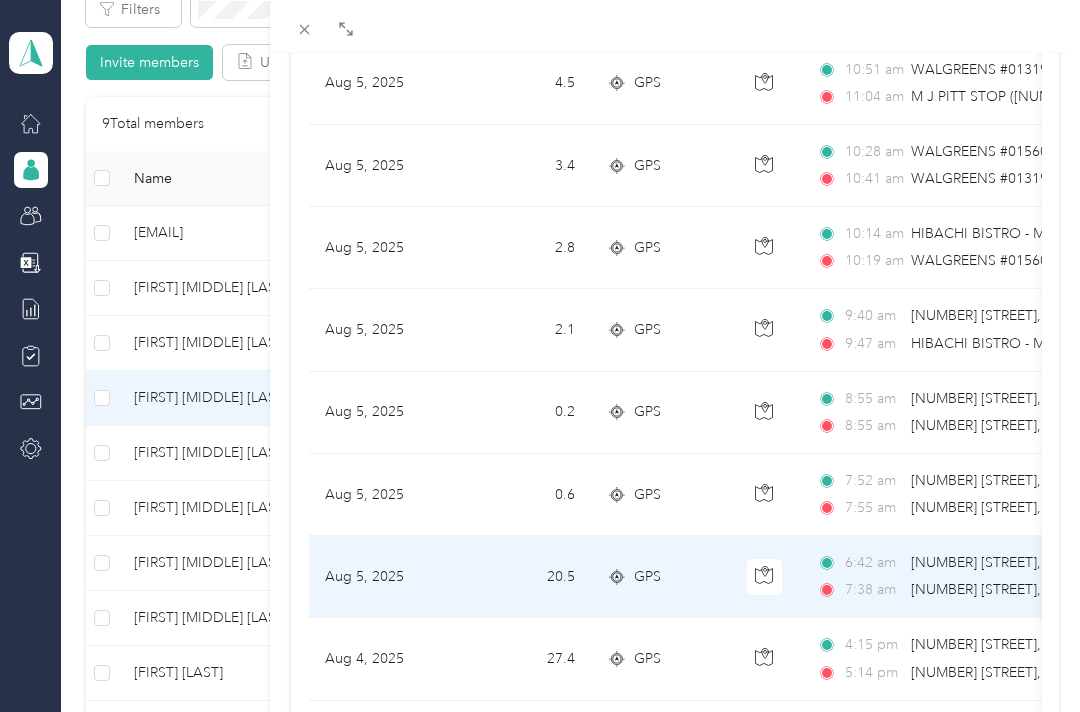 click on "[NUMBER] [STREET], [CITY], [STATE], USA" at bounding box center [1043, 562] 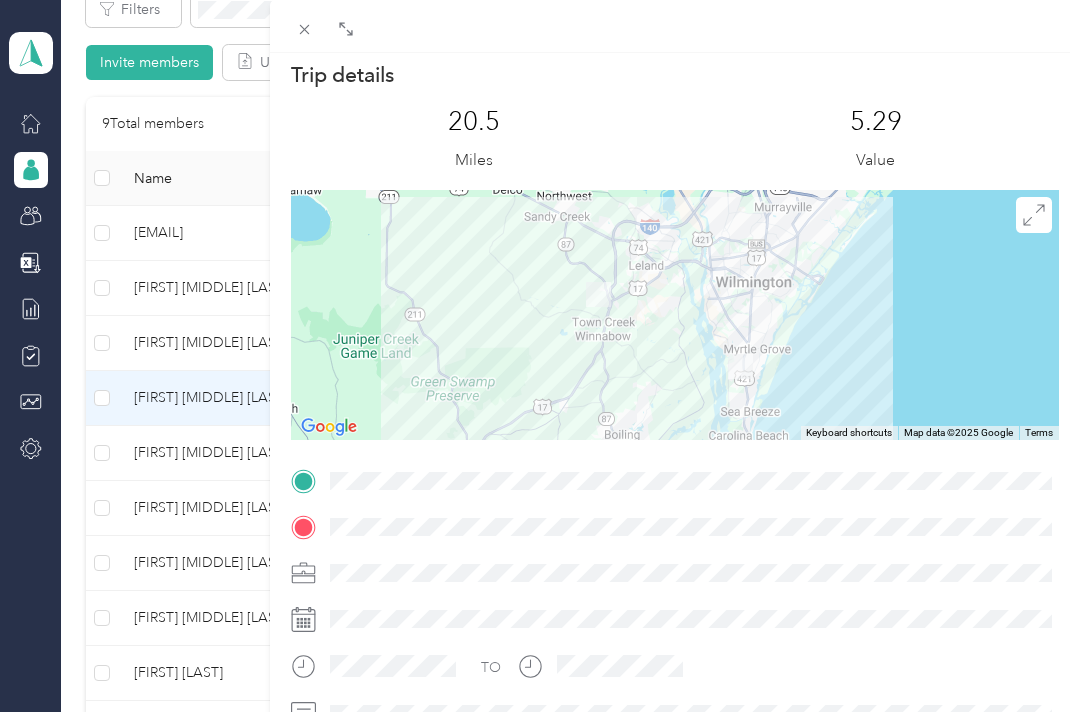 scroll, scrollTop: 42, scrollLeft: 0, axis: vertical 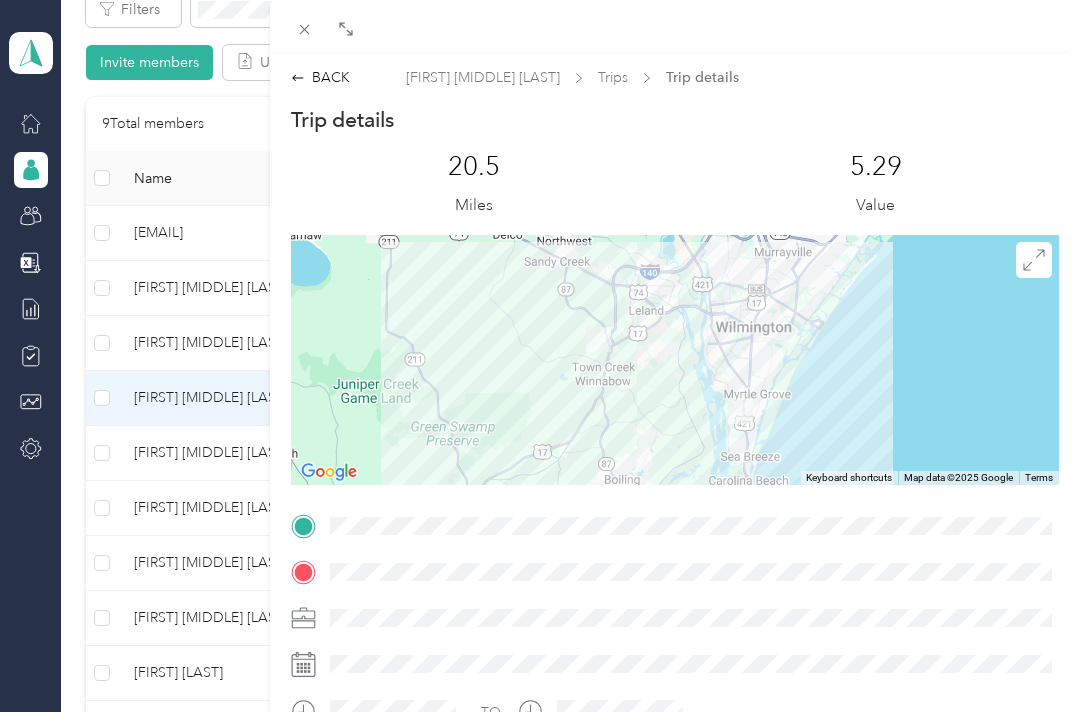 click on "BACK" at bounding box center [320, 77] 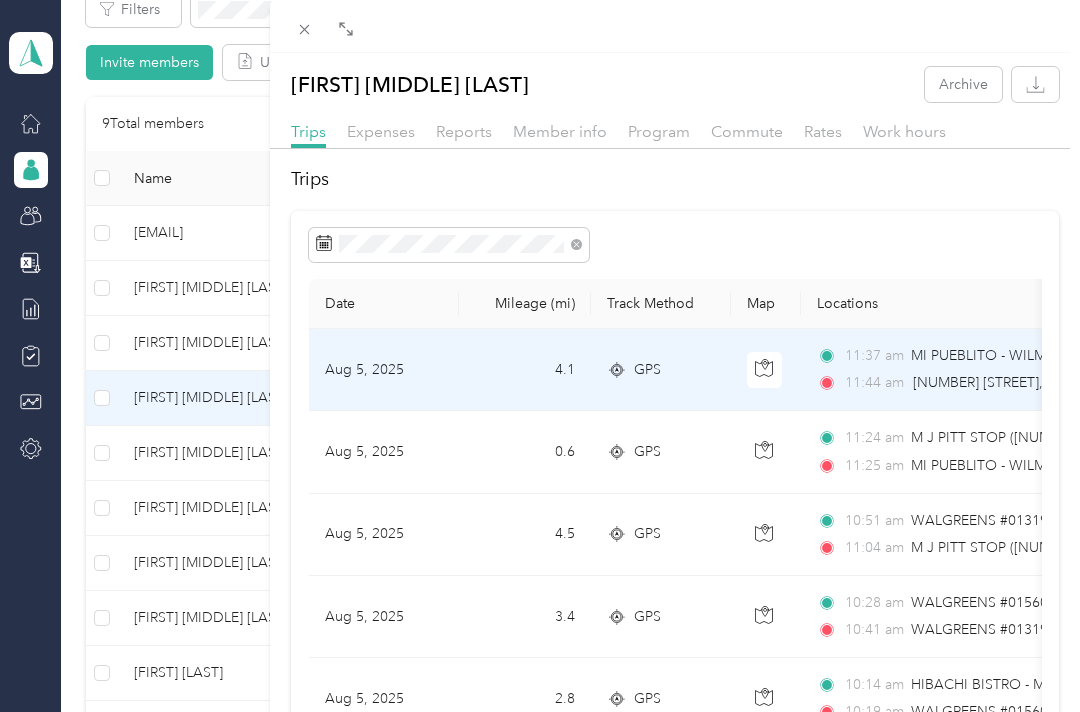 click on "4.1" at bounding box center [525, 370] 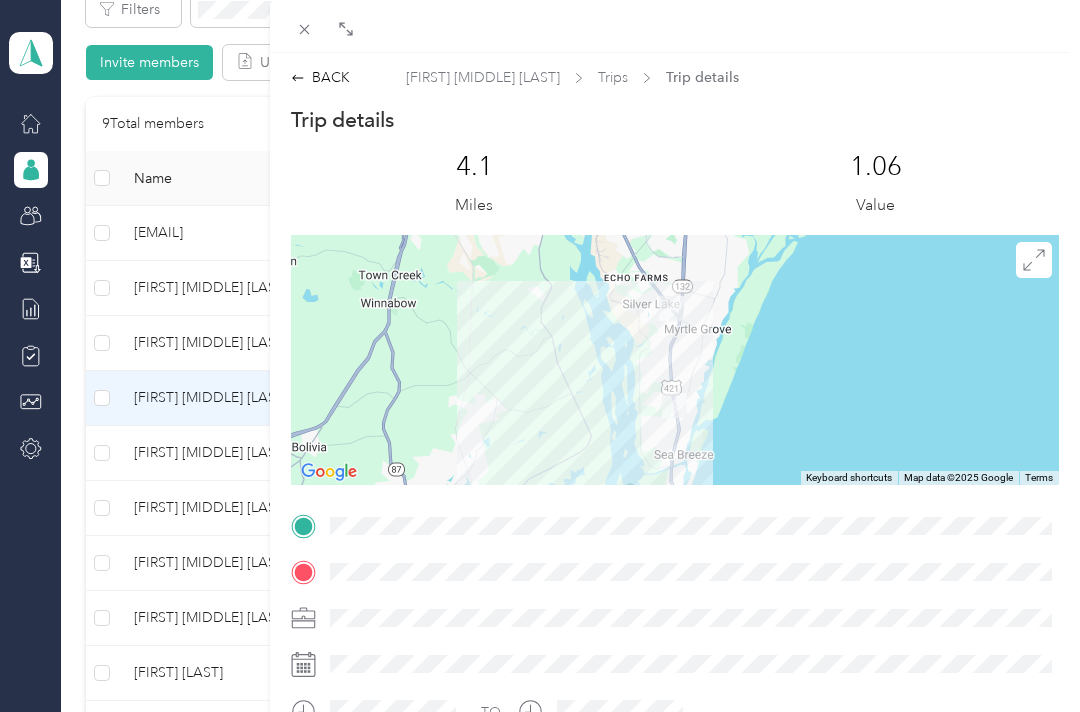click 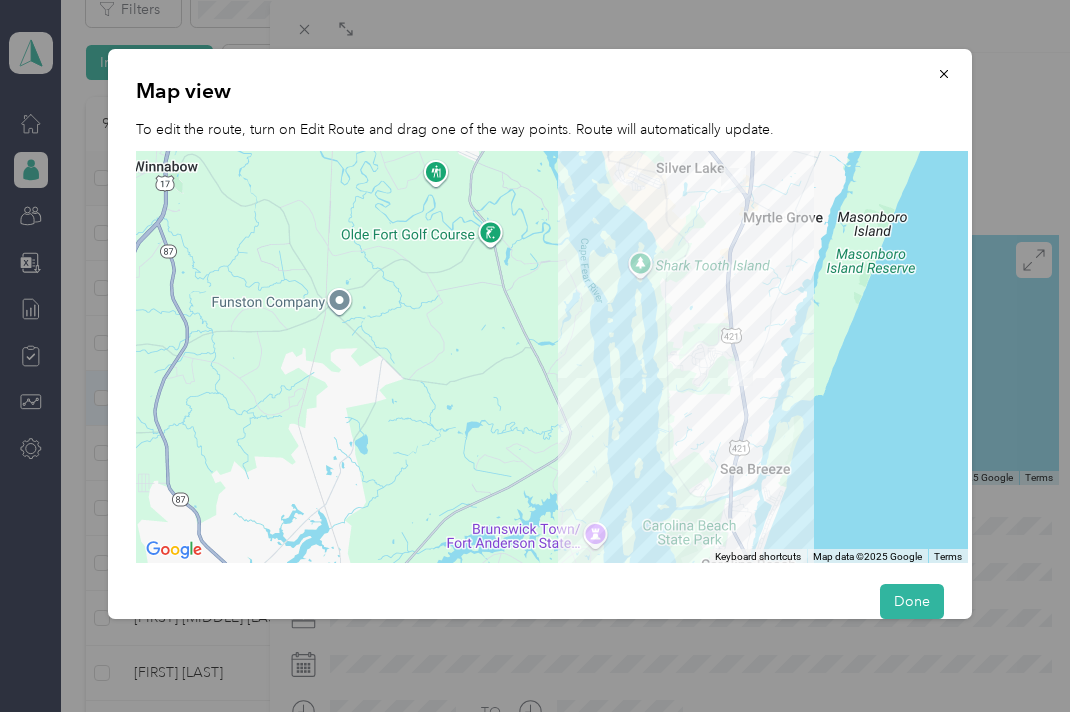 scroll, scrollTop: 0, scrollLeft: 0, axis: both 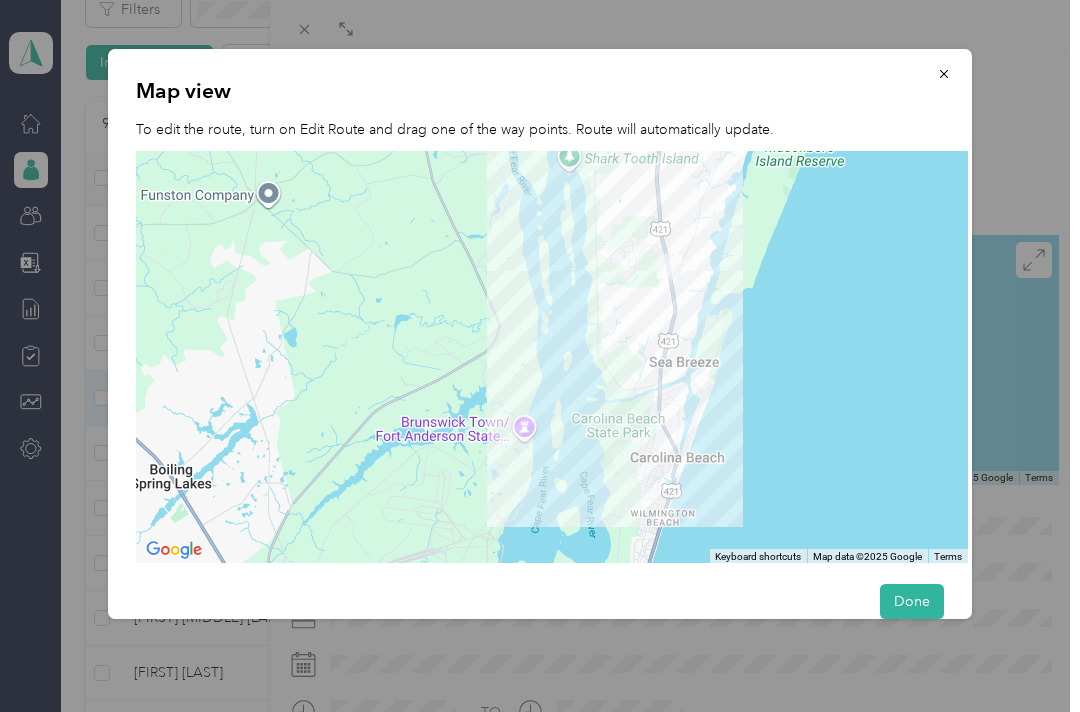 click at bounding box center [944, 73] 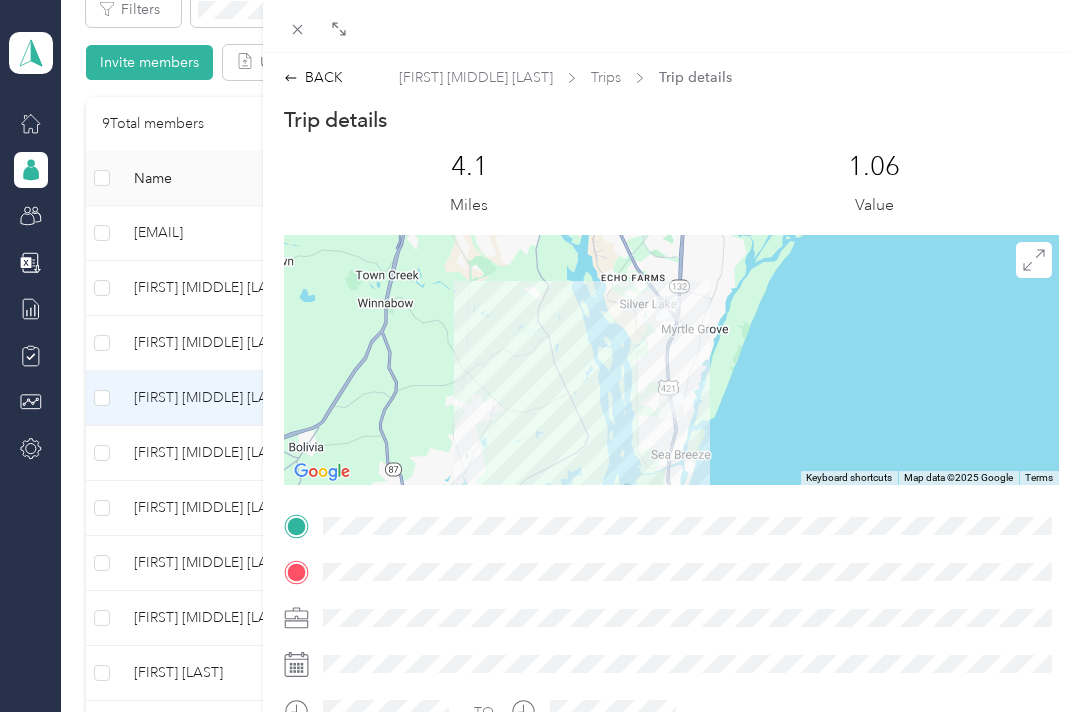 scroll, scrollTop: 0, scrollLeft: 0, axis: both 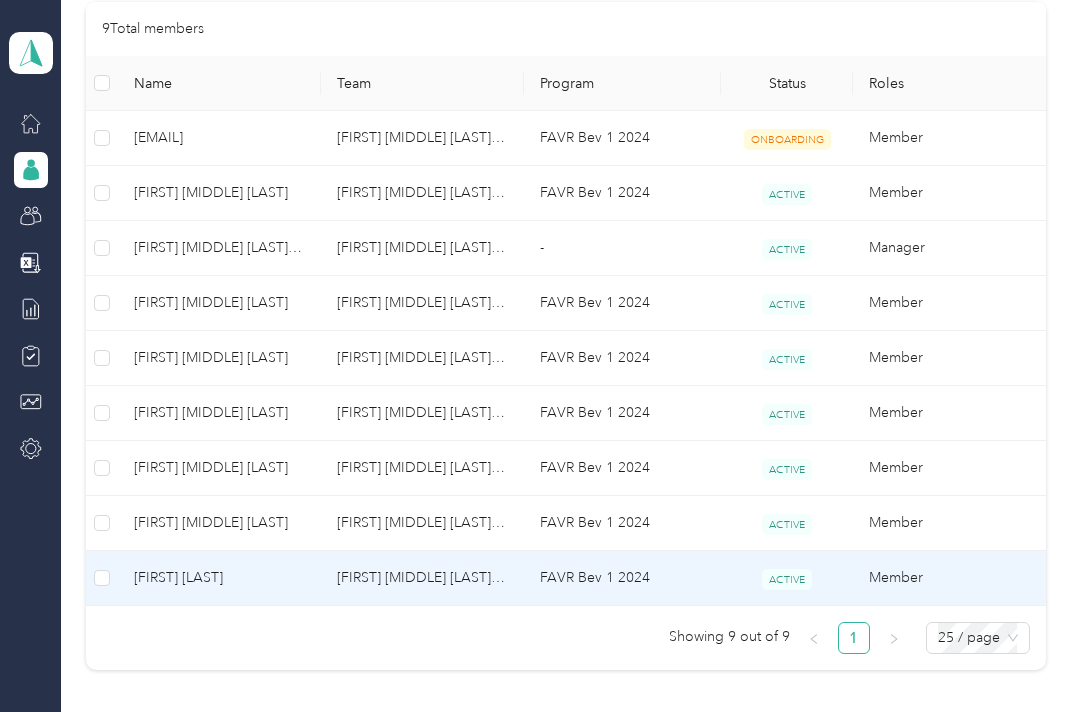 click on "[FIRST] [LAST]" at bounding box center [219, 578] 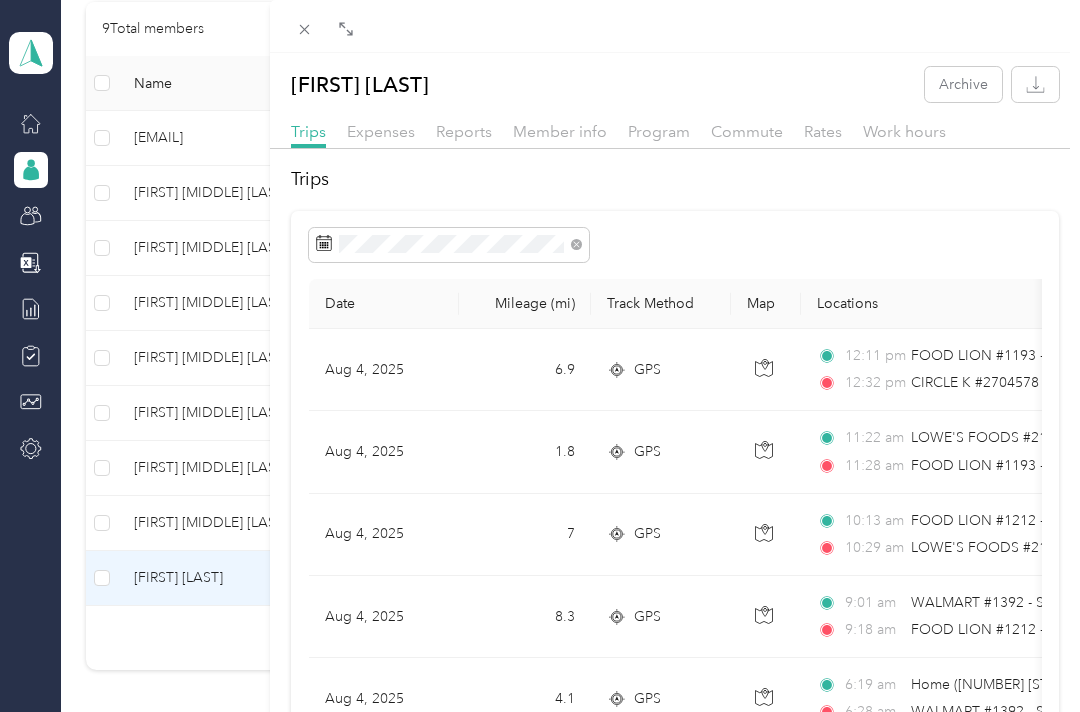 scroll, scrollTop: 0, scrollLeft: 0, axis: both 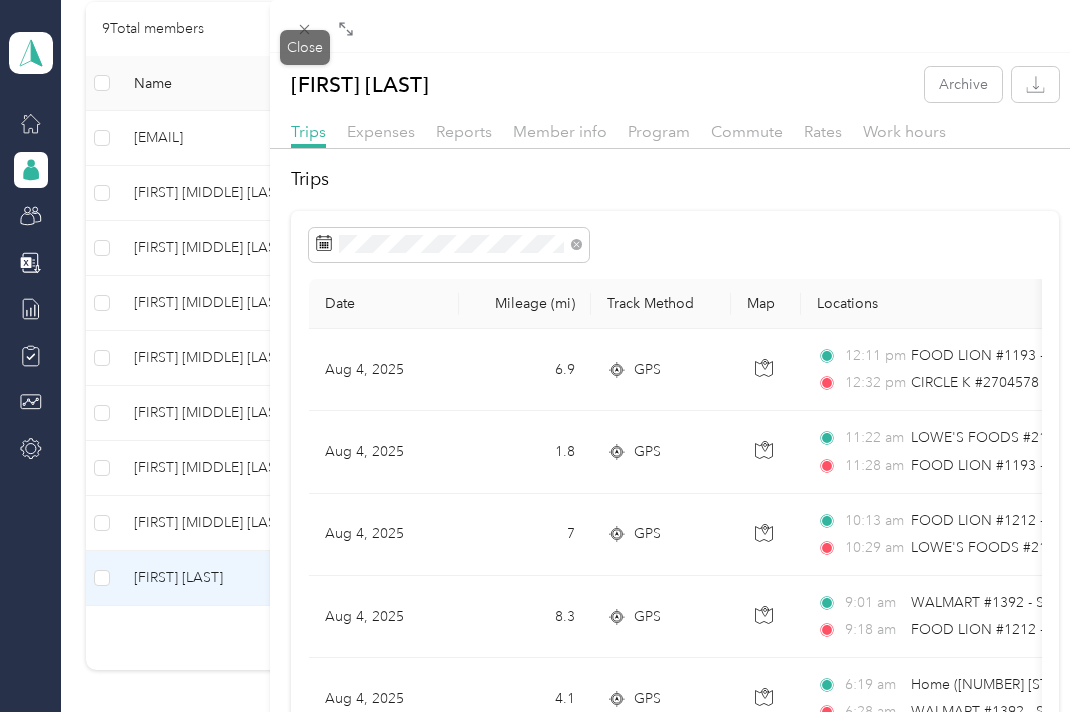 click 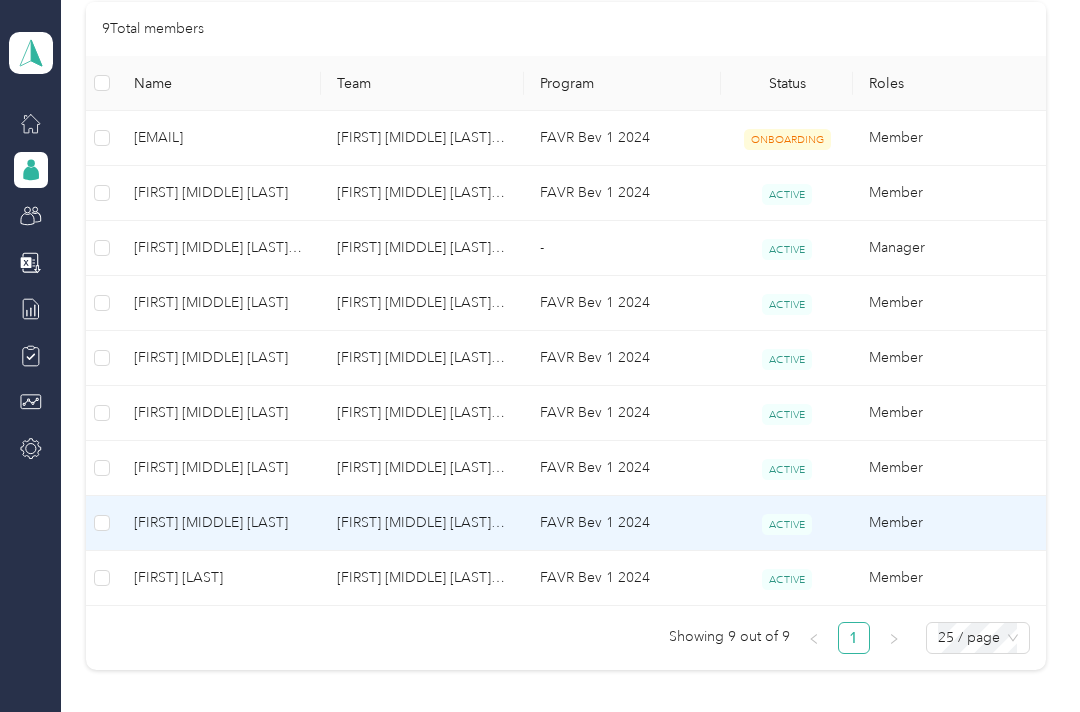 click on "[FIRST] [MIDDLE] [LAST]" at bounding box center (219, 523) 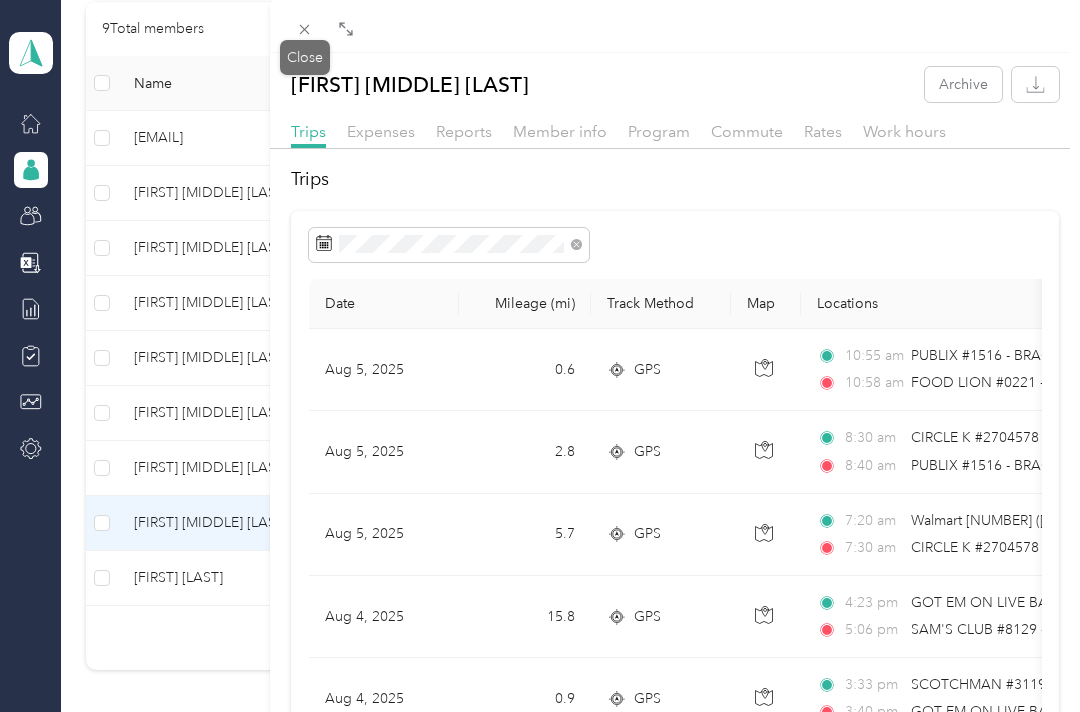 scroll, scrollTop: 0, scrollLeft: 0, axis: both 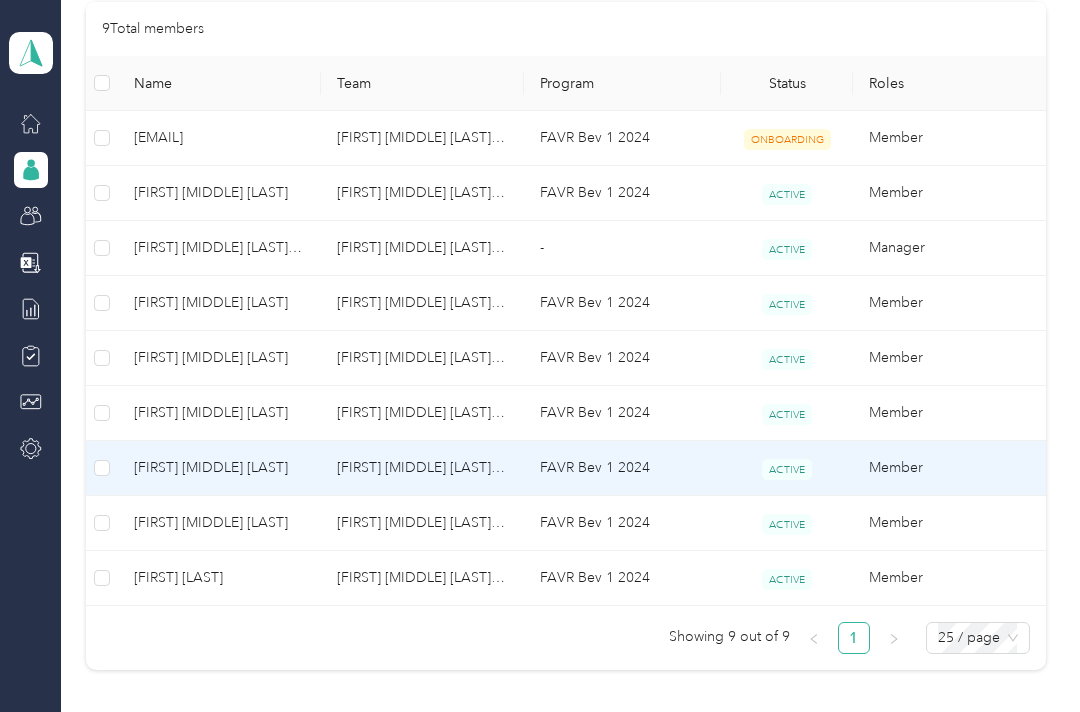 click on "[FIRST] [MIDDLE] [LAST]" at bounding box center [219, 468] 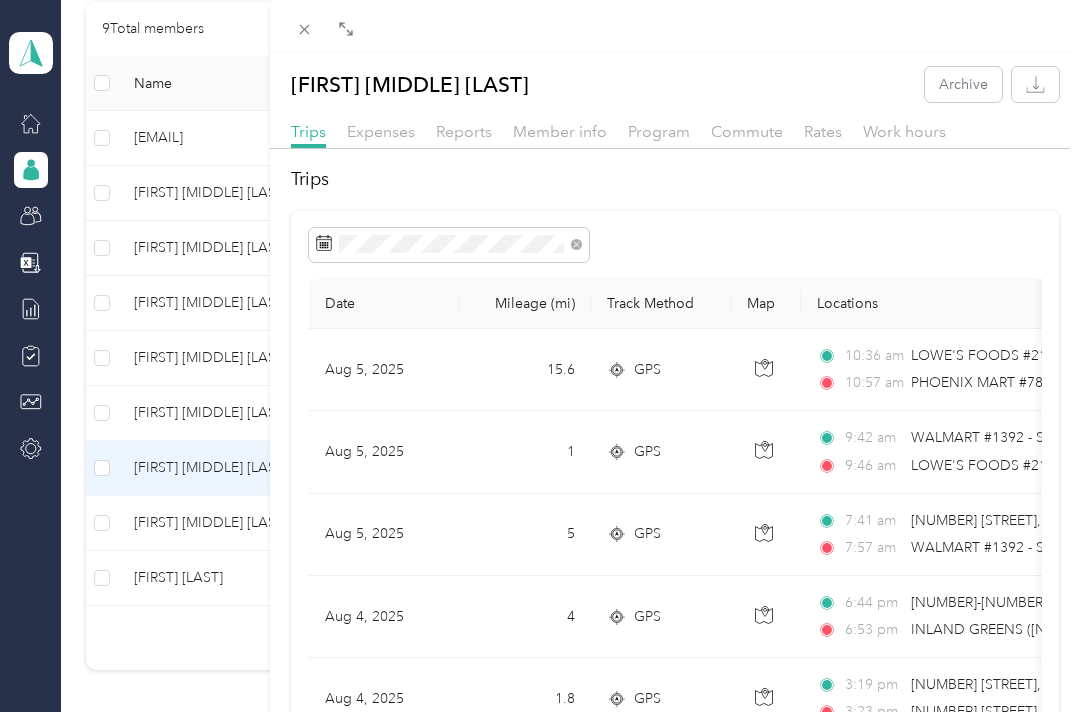 scroll, scrollTop: 0, scrollLeft: 0, axis: both 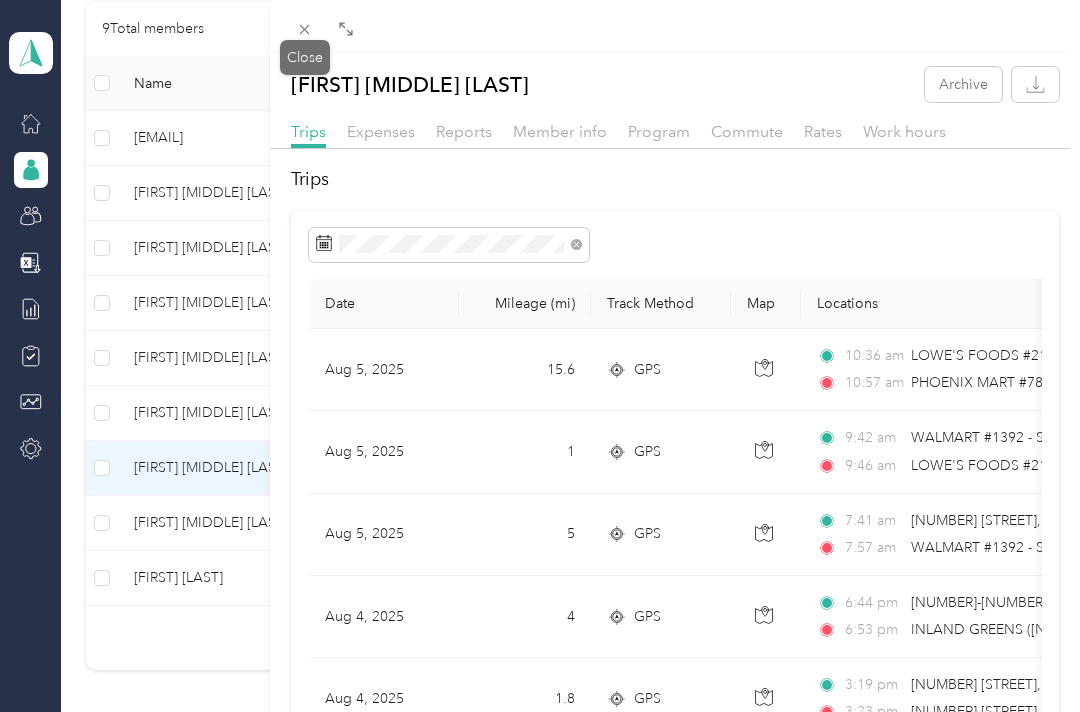 click 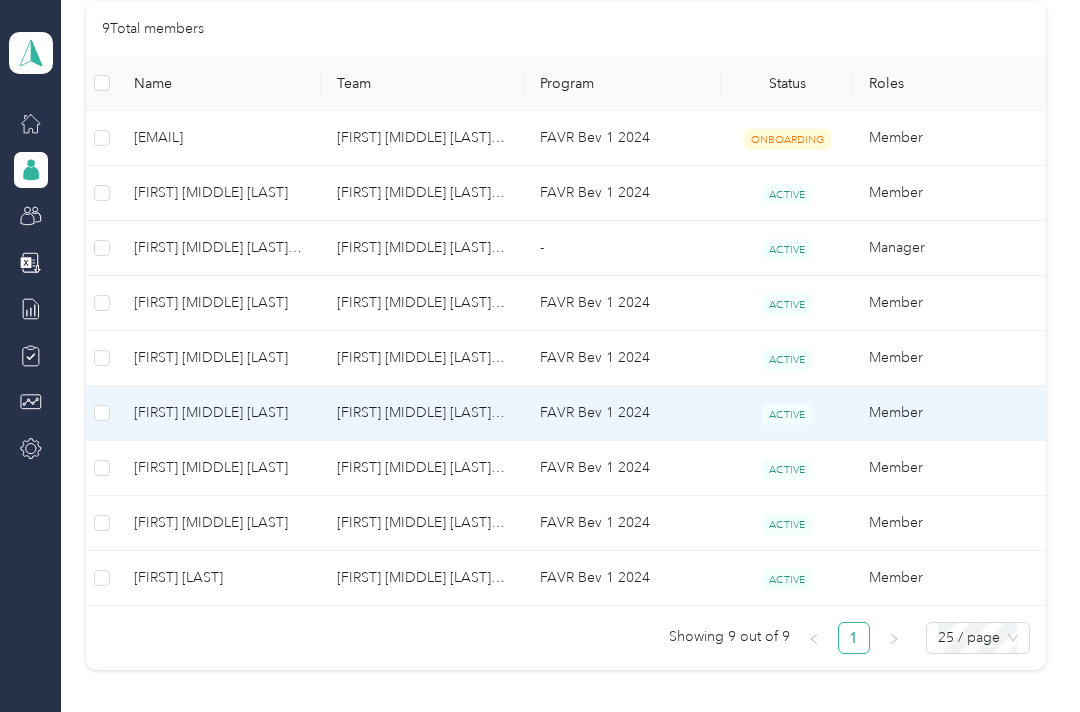 click on "[FIRST] [MIDDLE] [LAST]" at bounding box center [219, 413] 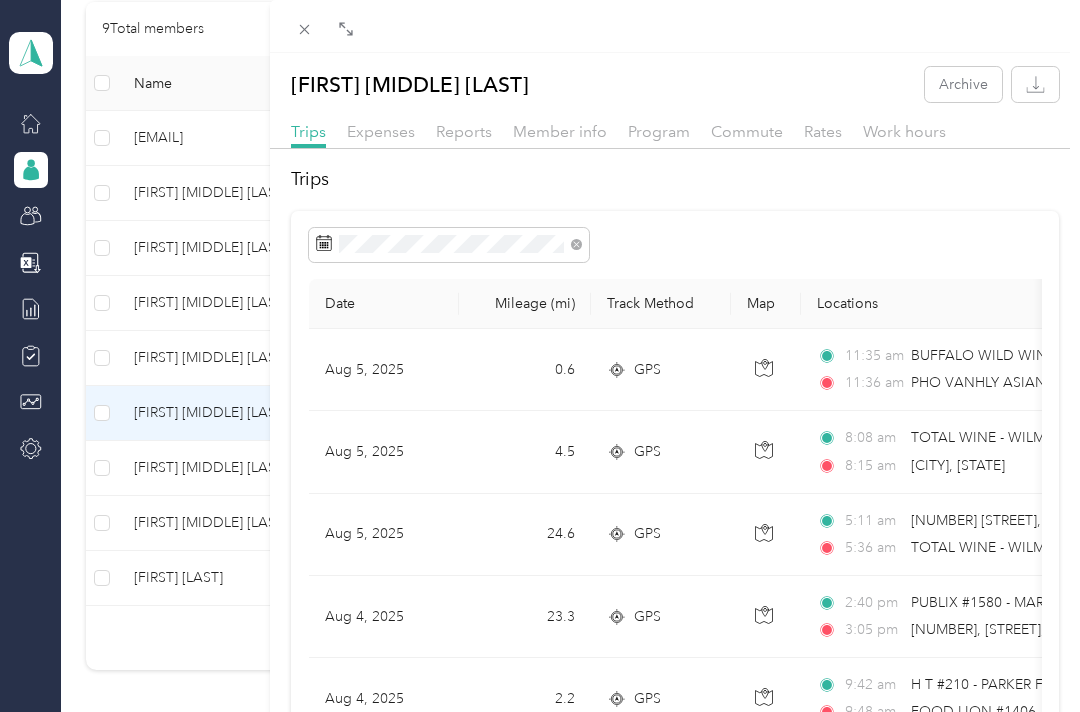scroll, scrollTop: 0, scrollLeft: 0, axis: both 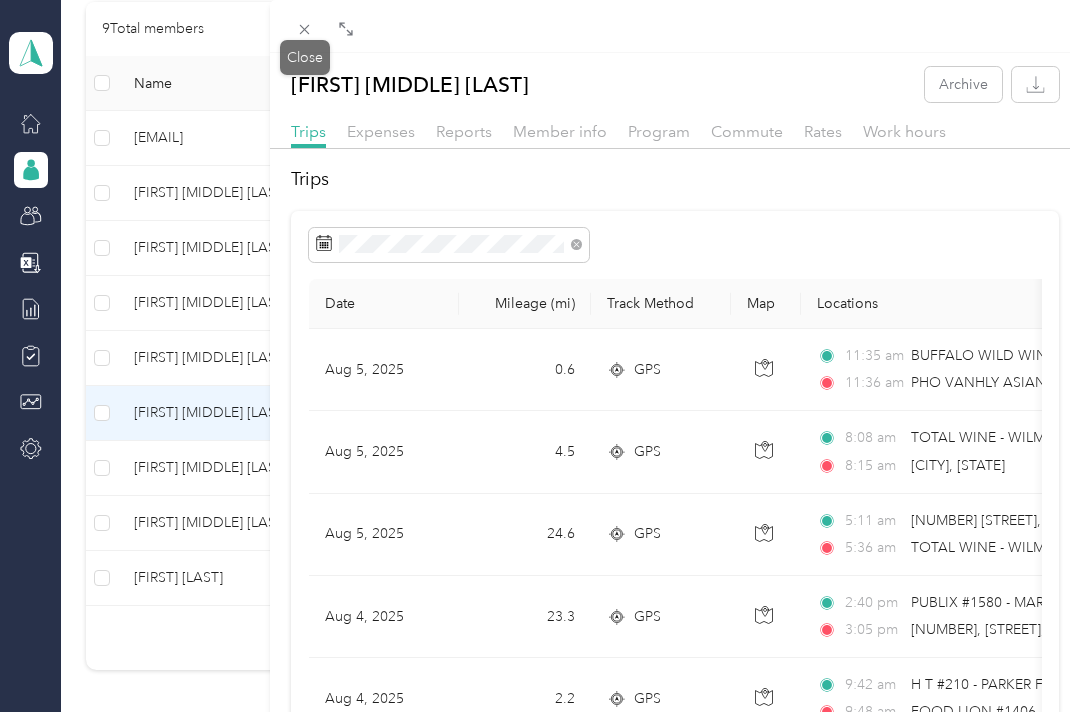 click 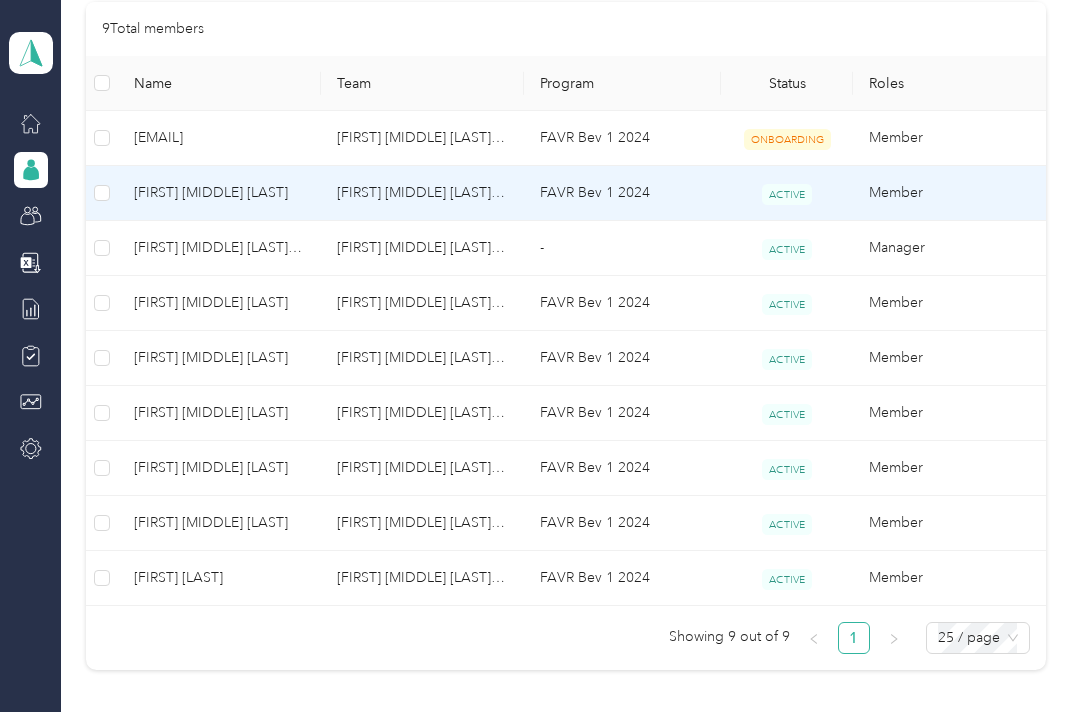 click on "[FIRST] [MIDDLE] [LAST]" at bounding box center (219, 193) 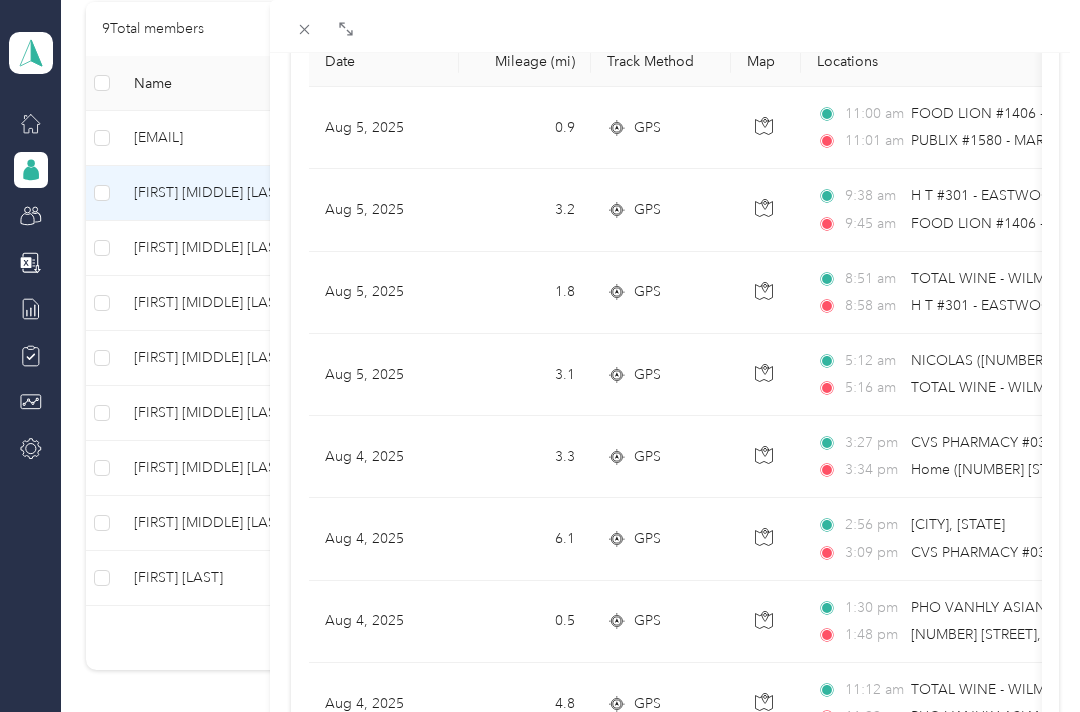 scroll, scrollTop: 243, scrollLeft: 0, axis: vertical 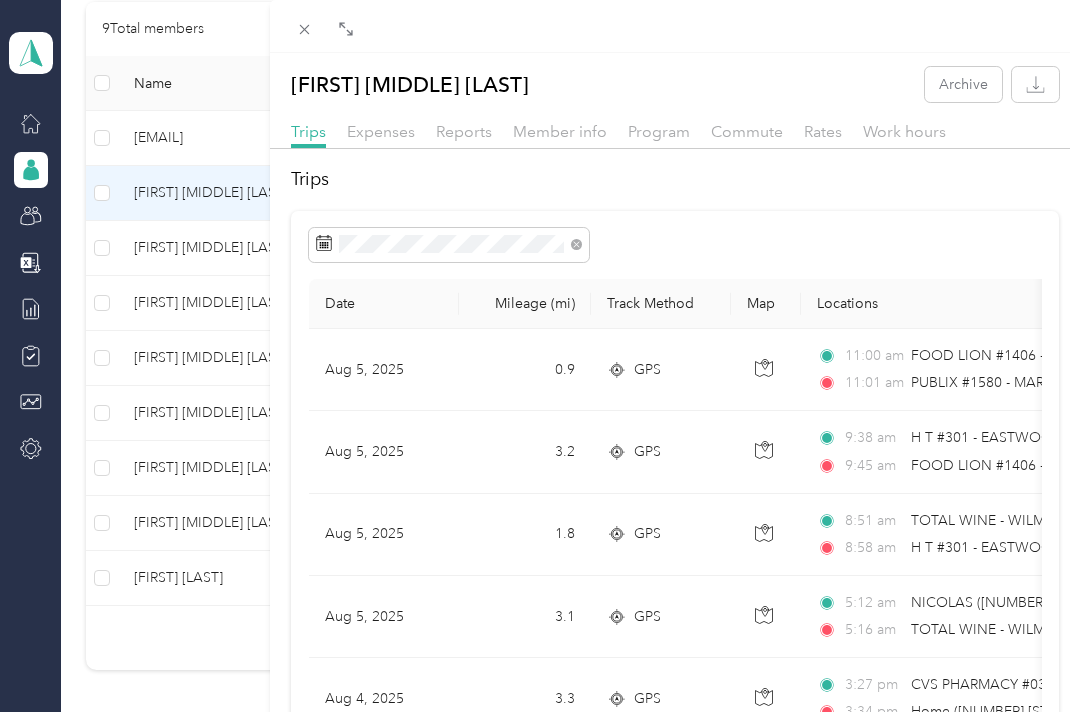 click on "[FIRST] [MIDDLE] [LAST] Archive Trips Expenses Reports Member info Program Commute Rates Work hours Trips Date Mileage (mi) Track Method Map Locations Mileage value Purpose               [DATE] [NUMBER] GPS [TIME] FOOD LION #1406 - OGDEN COMMONS ([NUMBER] [STREET], [CITY], [STATE]) [TIME] PUBLIX #1580 - MARKET ST WILMINGTON ([NUMBER] [STREET], [CITY], [STATE]) $[PRICE] Adams Beverages [DATE] [NUMBER] GPS [TIME] H T #301 - EASTWOOD RD ([NUMBER] [STREET], [CITY], [STATE]) [TIME] FOOD LION #1406 - OGDEN COMMONS ([NUMBER] [STREET], [CITY], [STATE]) $[PRICE] Adams Beverages [DATE] [NUMBER] GPS [TIME] TOTAL WINE - WILMINGTON #615 ([NUMBER] [STREET], [CITY], [STATE]) [TIME] H T #301 - EASTWOOD RD ([NUMBER] [STREET], [CITY], [STATE]) $[PRICE] Adams Beverages [DATE] [NUMBER] GPS [TIME] NICOLAS ([NUMBER] [STREET] [STE], [CITY], [STATE]) [TIME] TOTAL WINE - WILMINGTON #615 ([NUMBER] [STREET], [CITY], [STATE]) $[PRICE] Adams Beverages [DATE] [NUMBER] GPS [TIME] CVS PHARMACY #03822 ([NUMBER] [STREET], [CITY], [STATE]) [PRICE]" at bounding box center [540, 356] 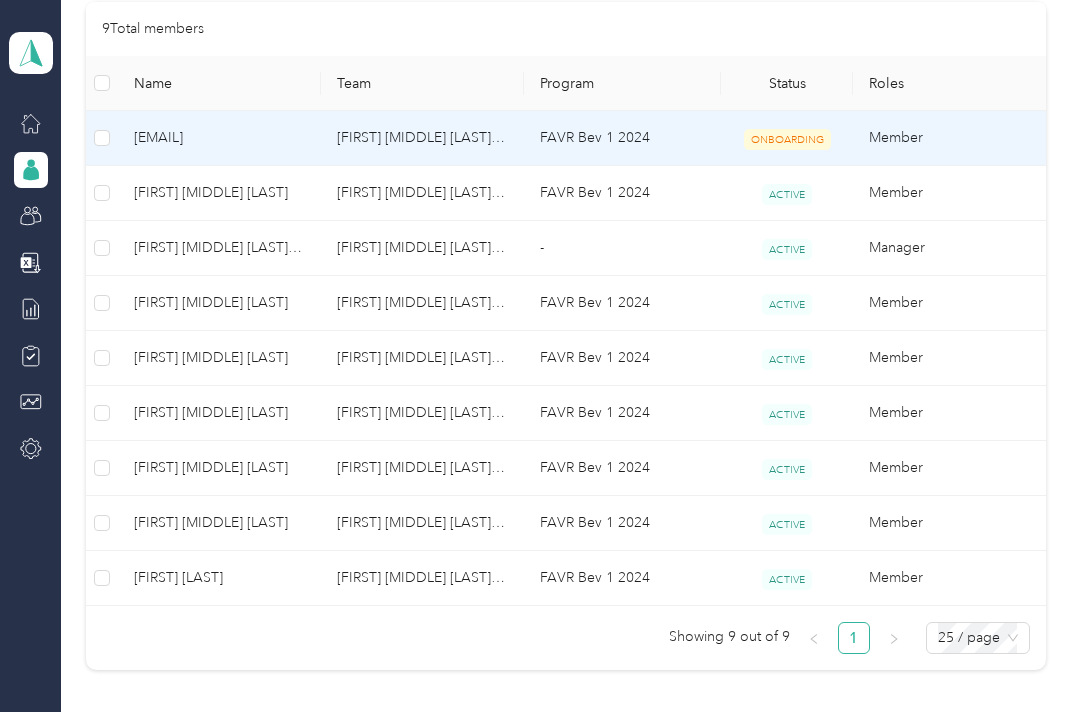 click on "[EMAIL]" at bounding box center [219, 138] 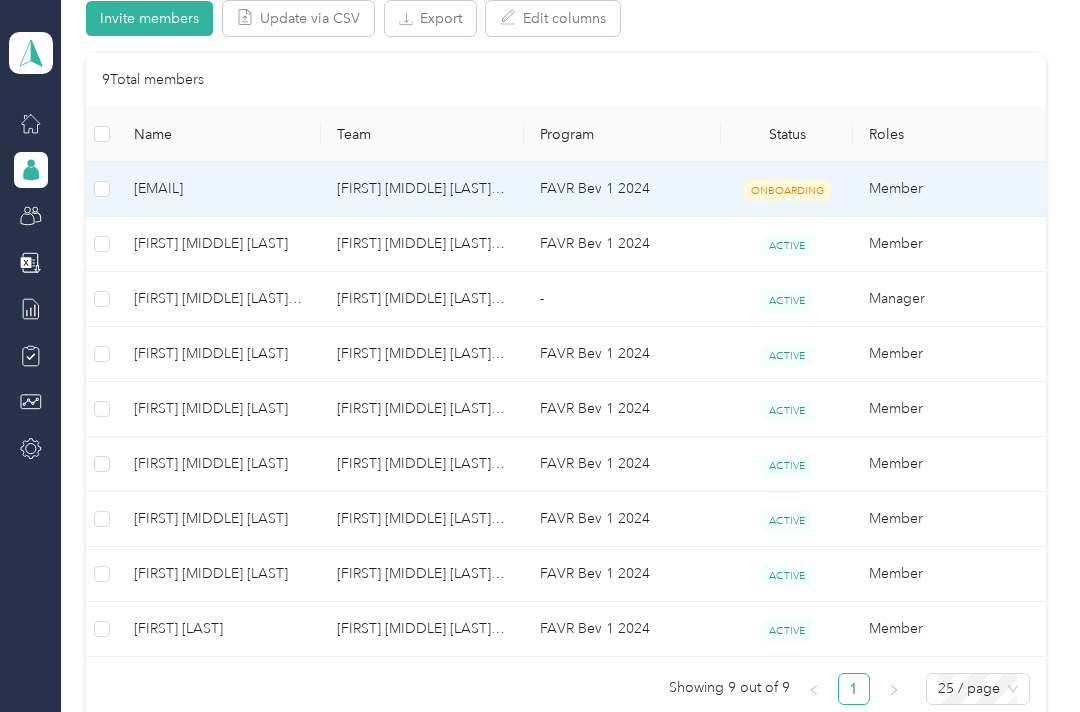 scroll, scrollTop: 453, scrollLeft: 0, axis: vertical 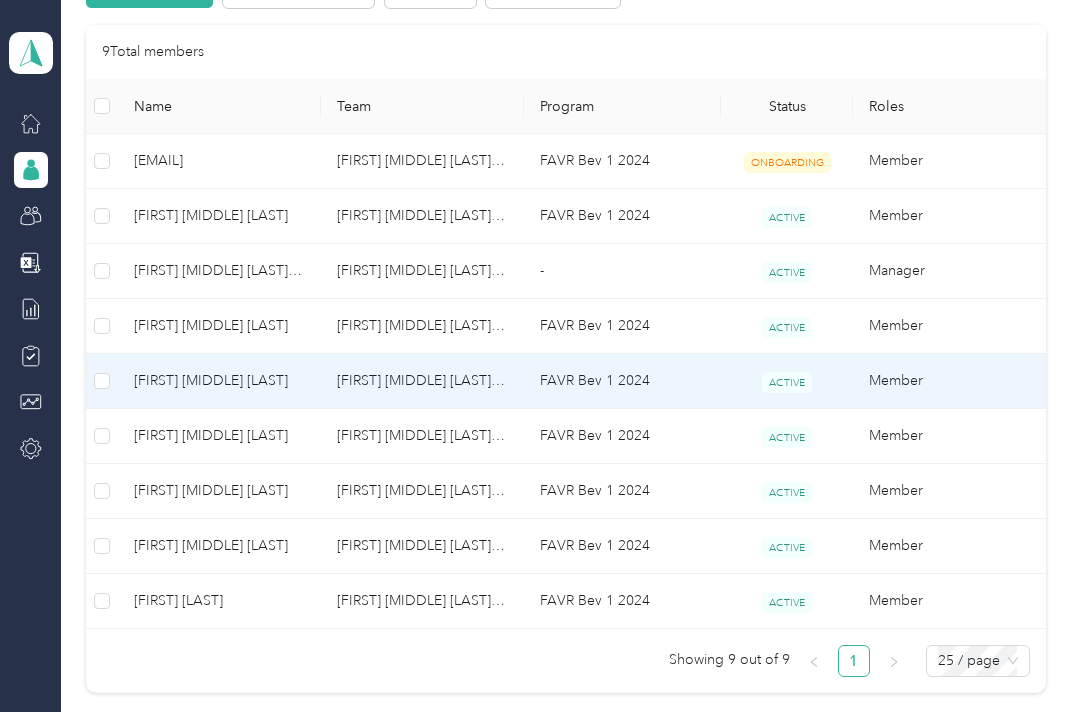 click on "[FIRST] [MIDDLE] [LAST]" at bounding box center (219, 381) 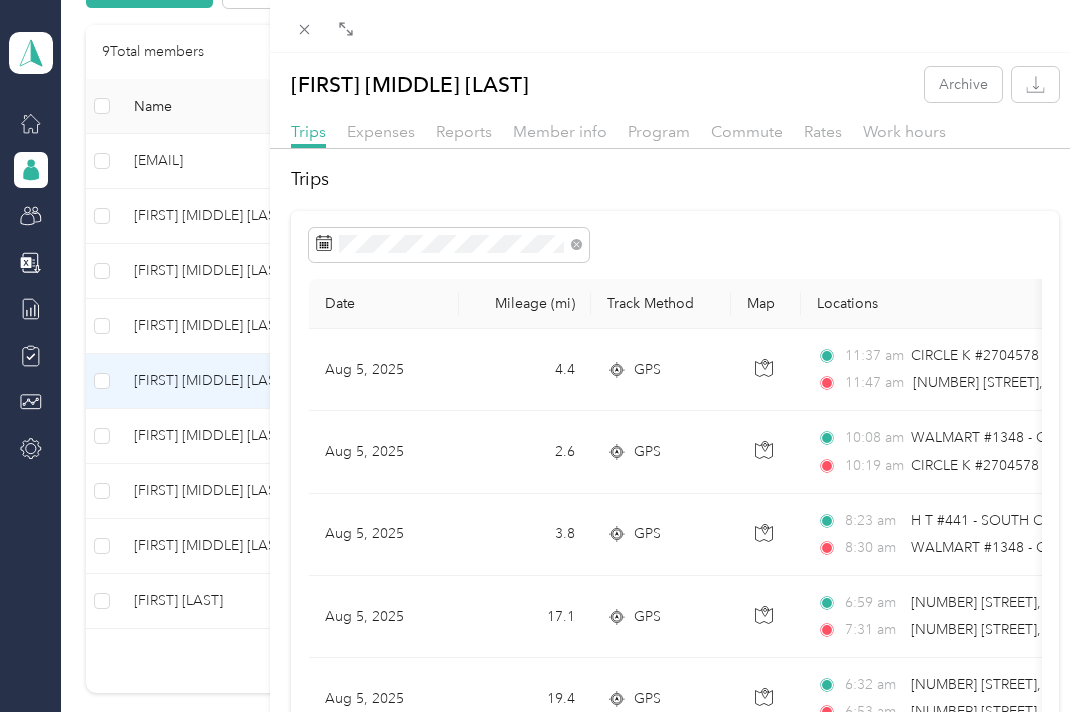 scroll, scrollTop: 180, scrollLeft: 0, axis: vertical 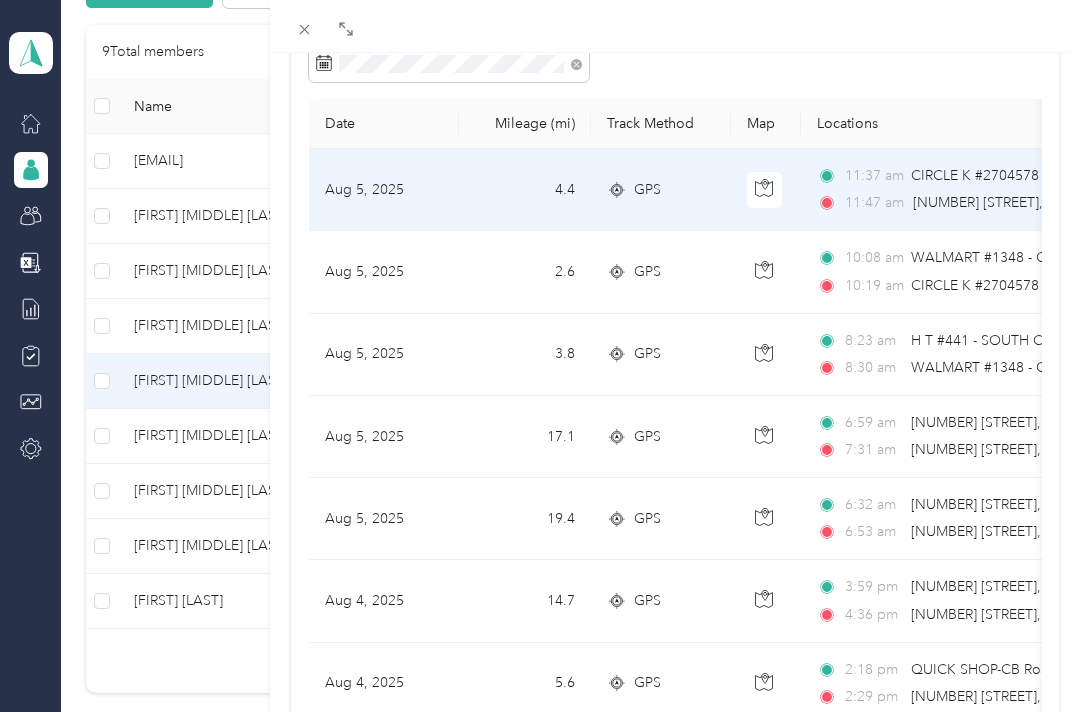click on "4.4" at bounding box center (525, 190) 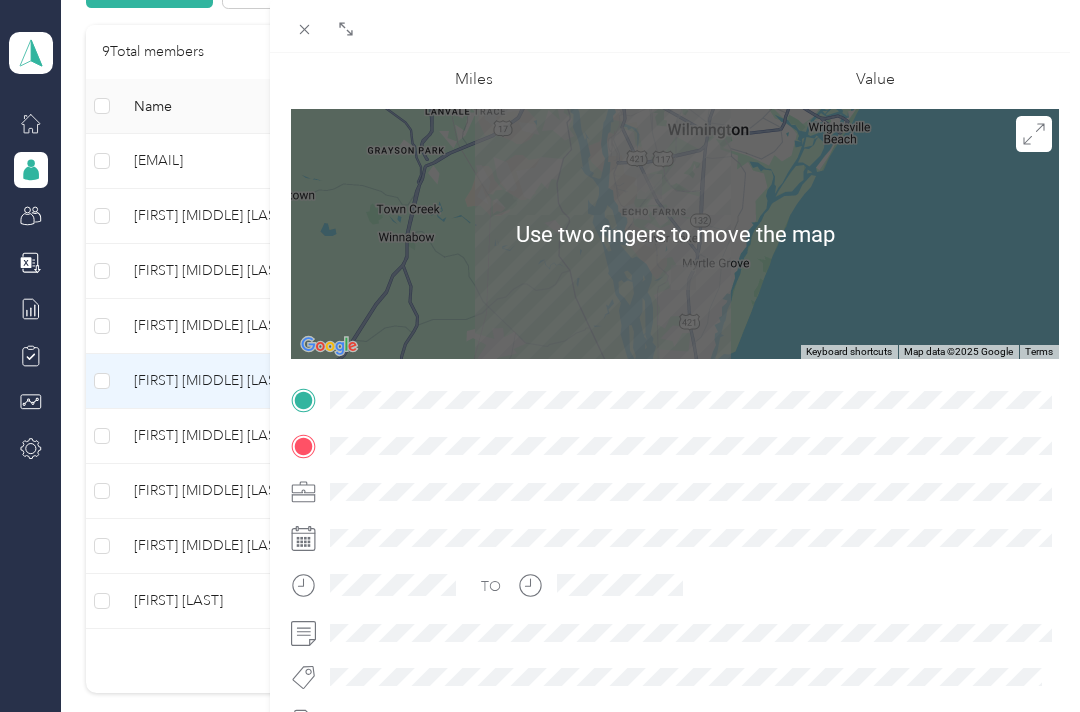 scroll, scrollTop: 97, scrollLeft: 0, axis: vertical 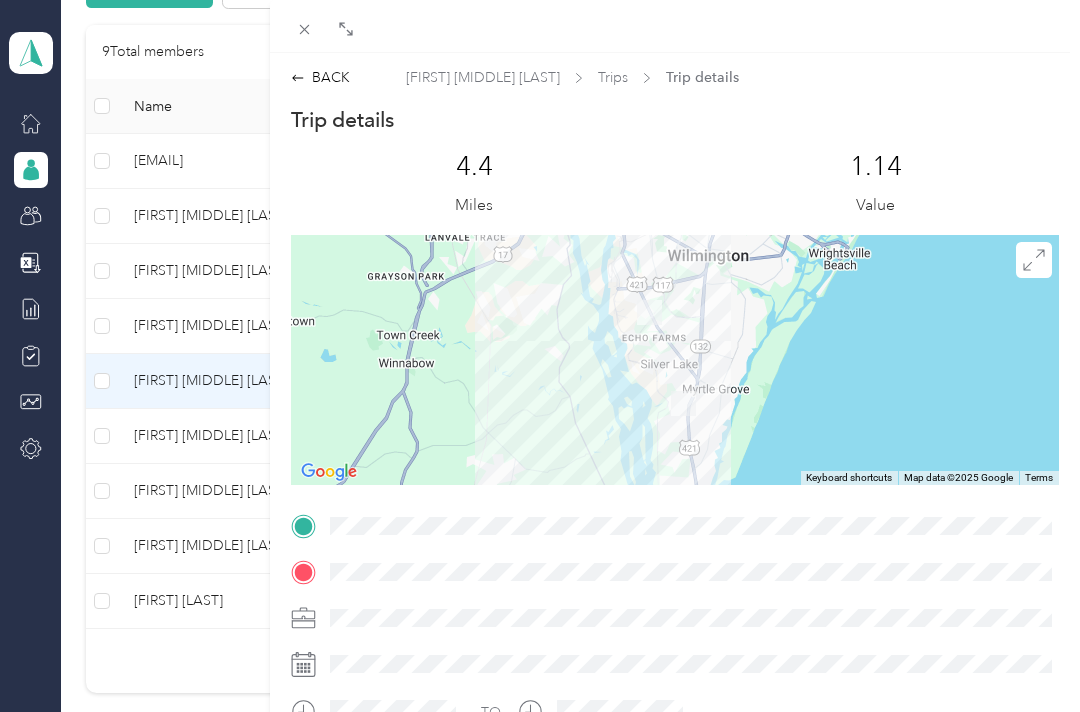 click on "BACK" at bounding box center [320, 77] 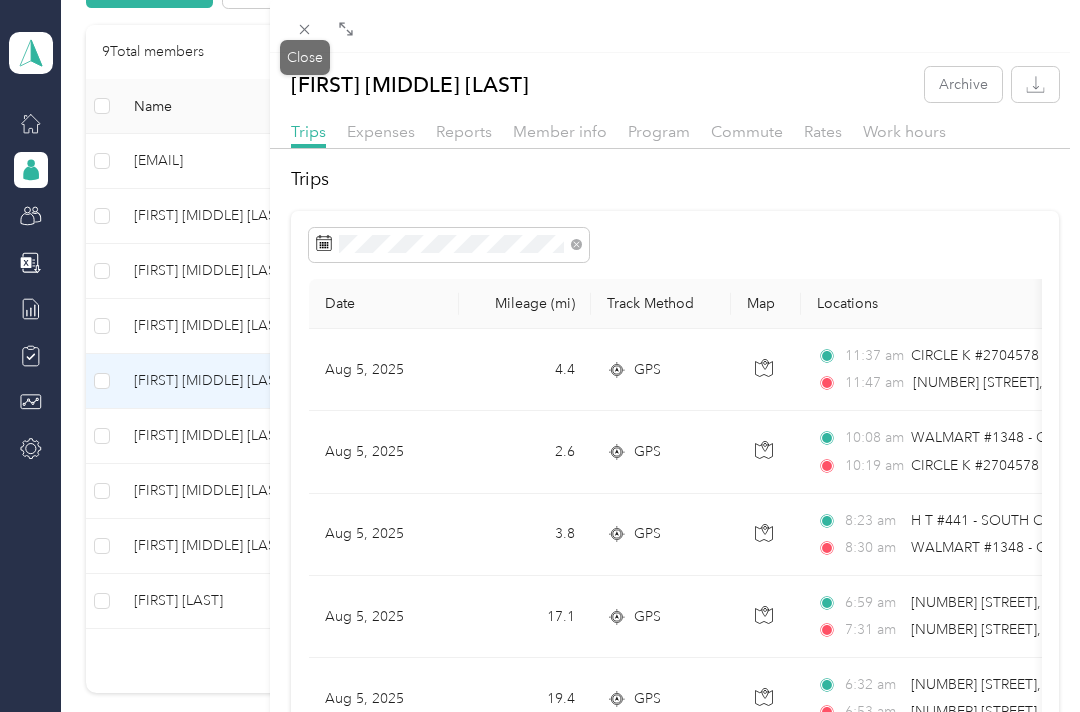 click at bounding box center [305, 29] 